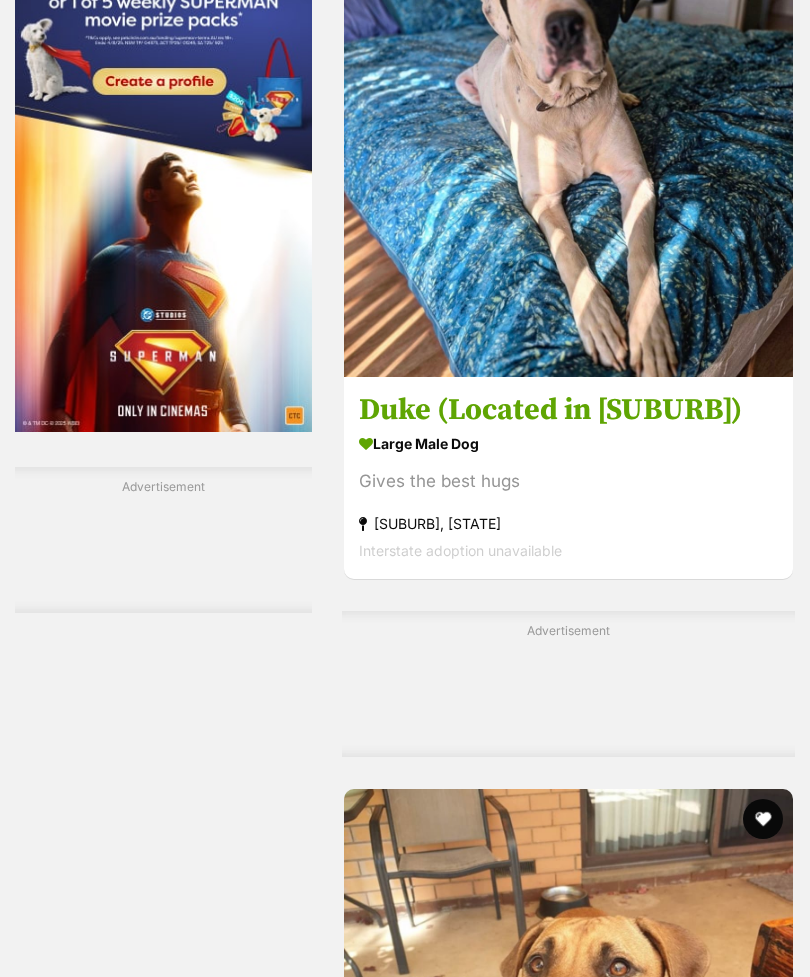 scroll, scrollTop: 0, scrollLeft: 0, axis: both 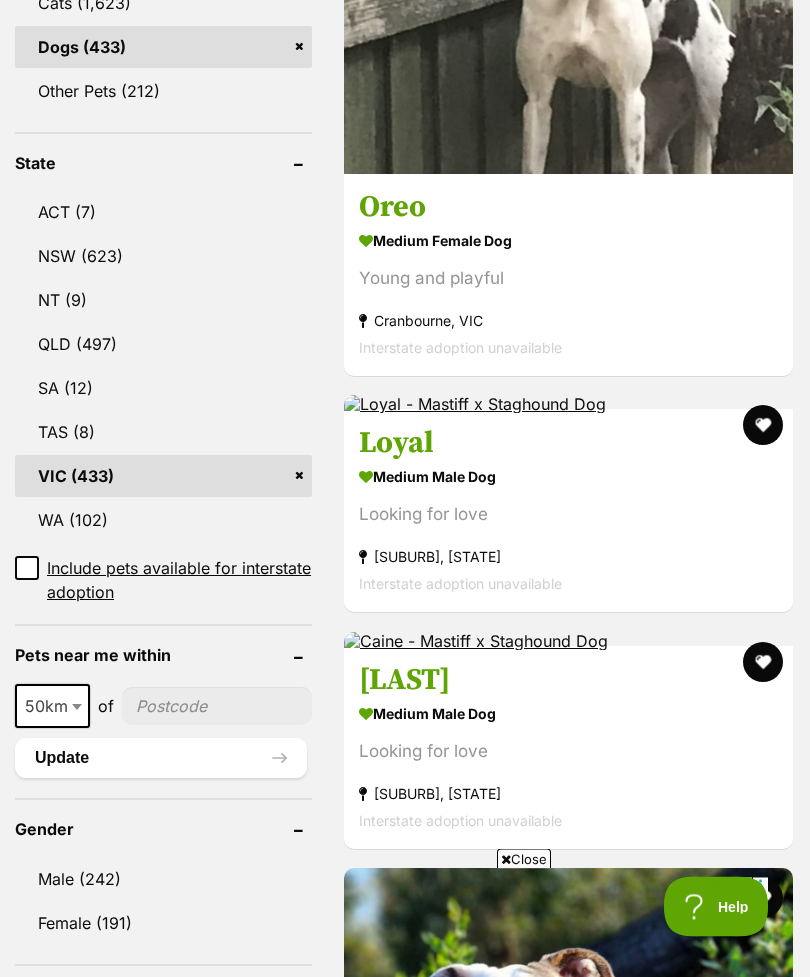 click at bounding box center (217, 707) 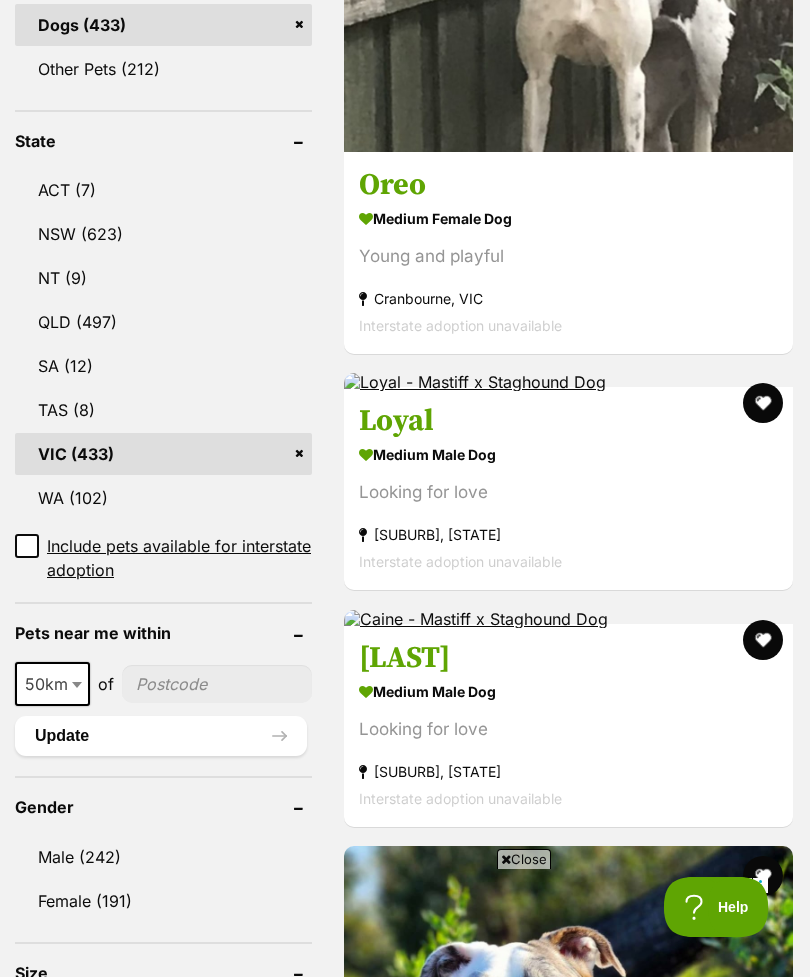 scroll, scrollTop: 1046, scrollLeft: 0, axis: vertical 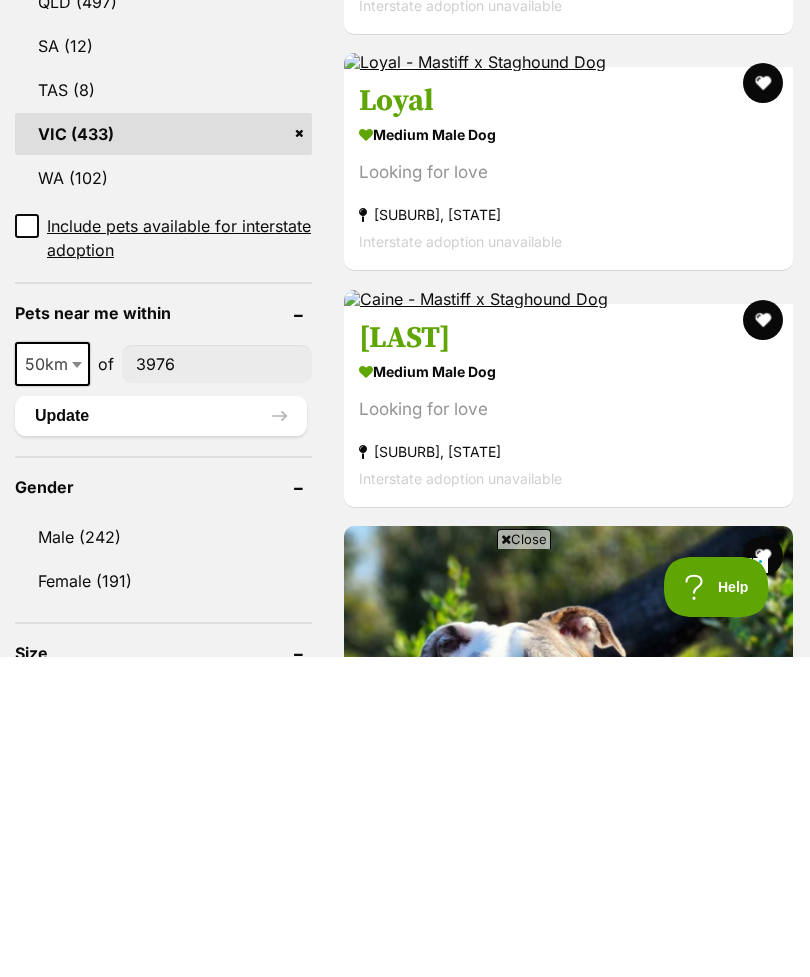 type on "3976" 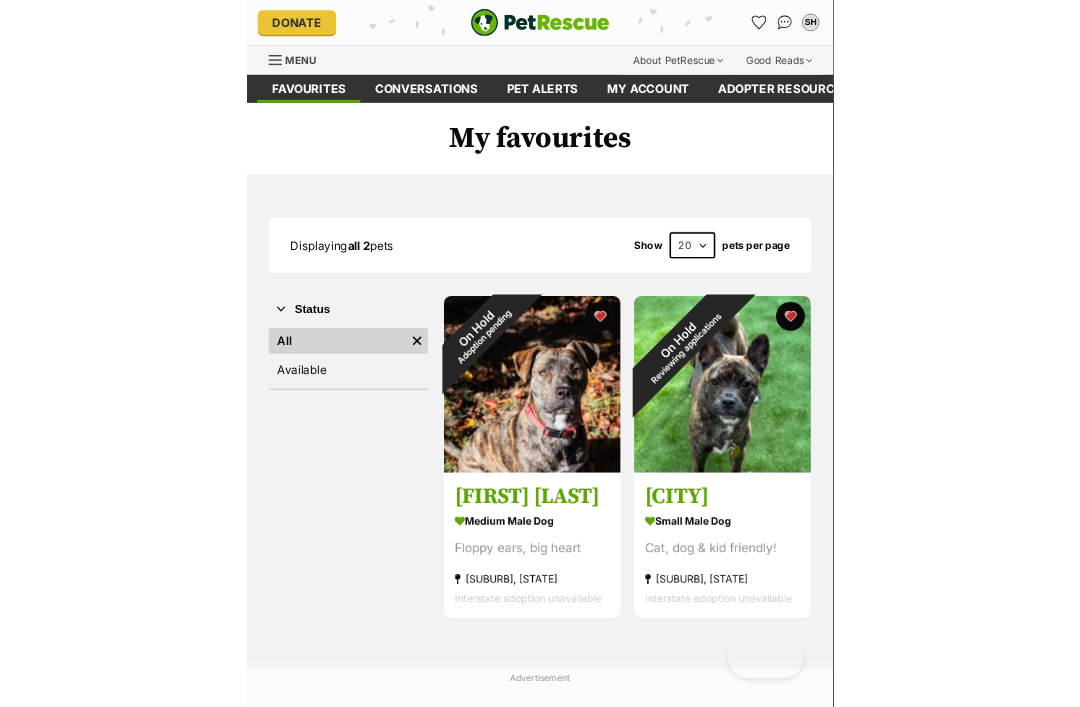 scroll, scrollTop: 0, scrollLeft: 0, axis: both 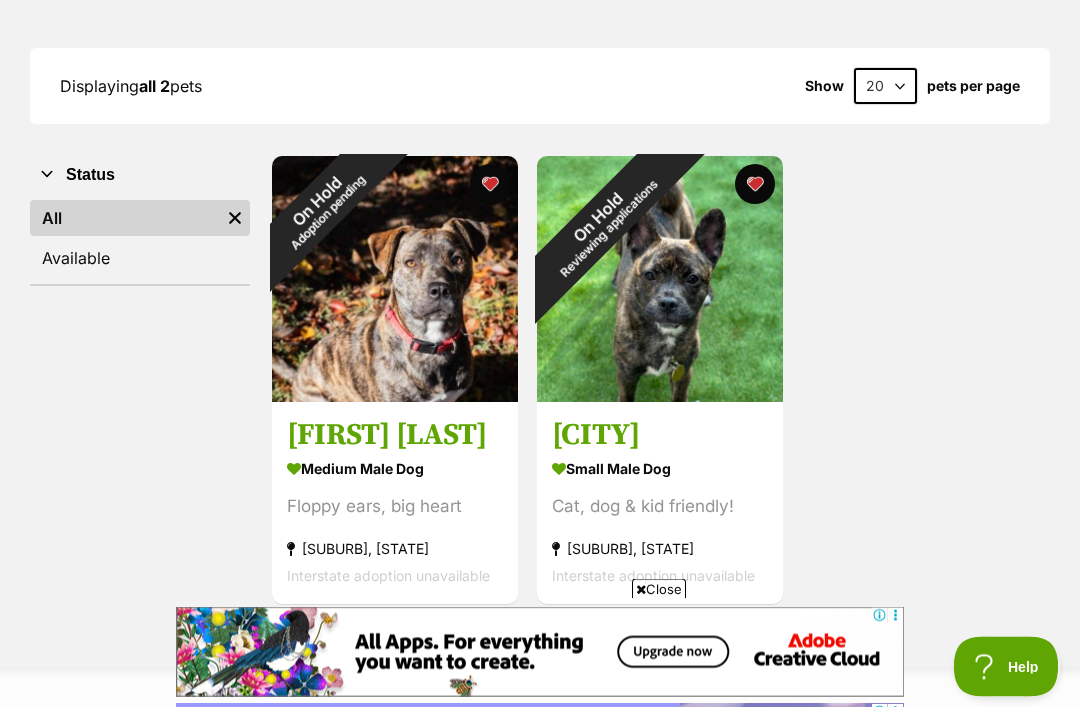 click on "On Hold Reviewing applications" at bounding box center [603, 223] 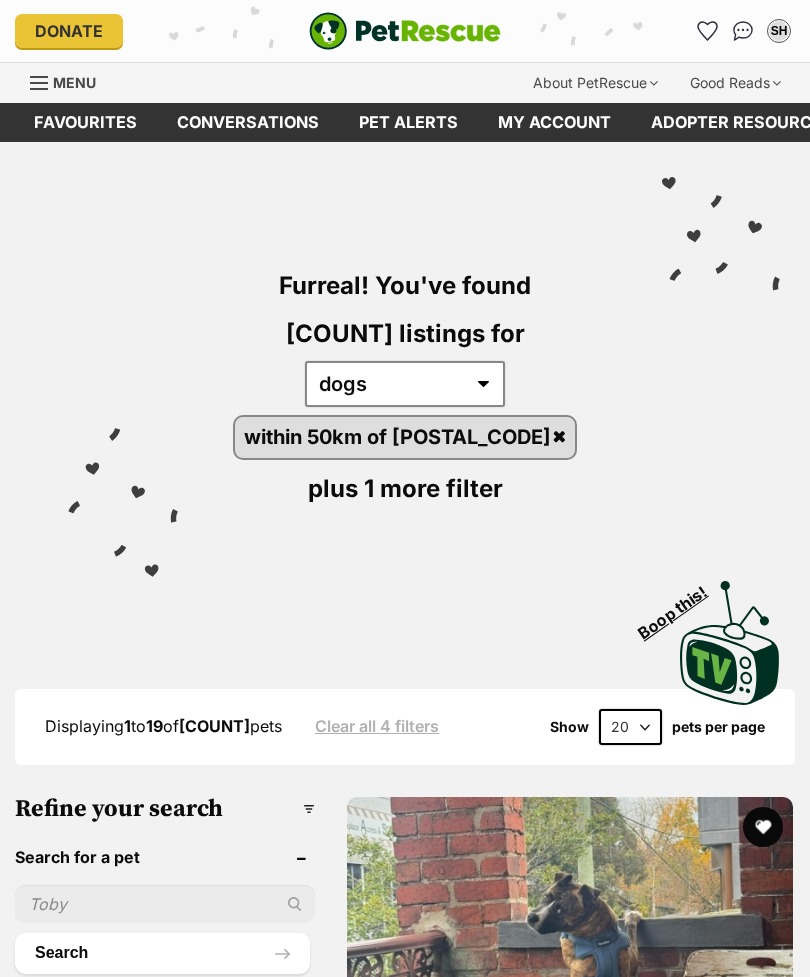 scroll, scrollTop: 0, scrollLeft: 0, axis: both 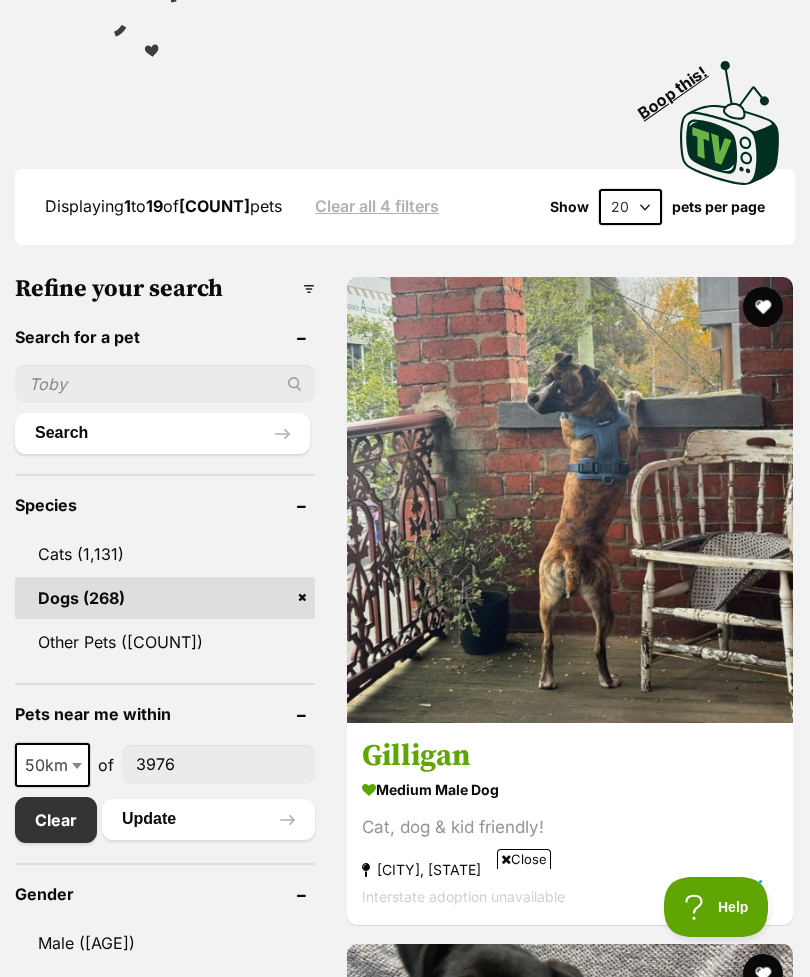 click at bounding box center [570, 500] 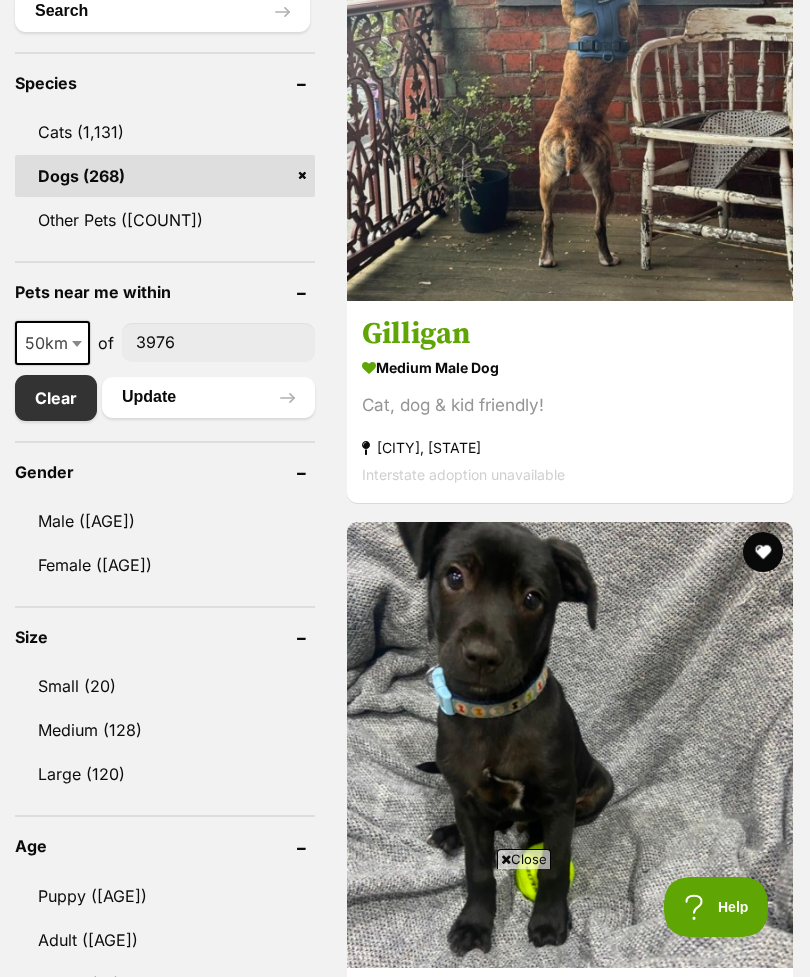 scroll, scrollTop: 1052, scrollLeft: 0, axis: vertical 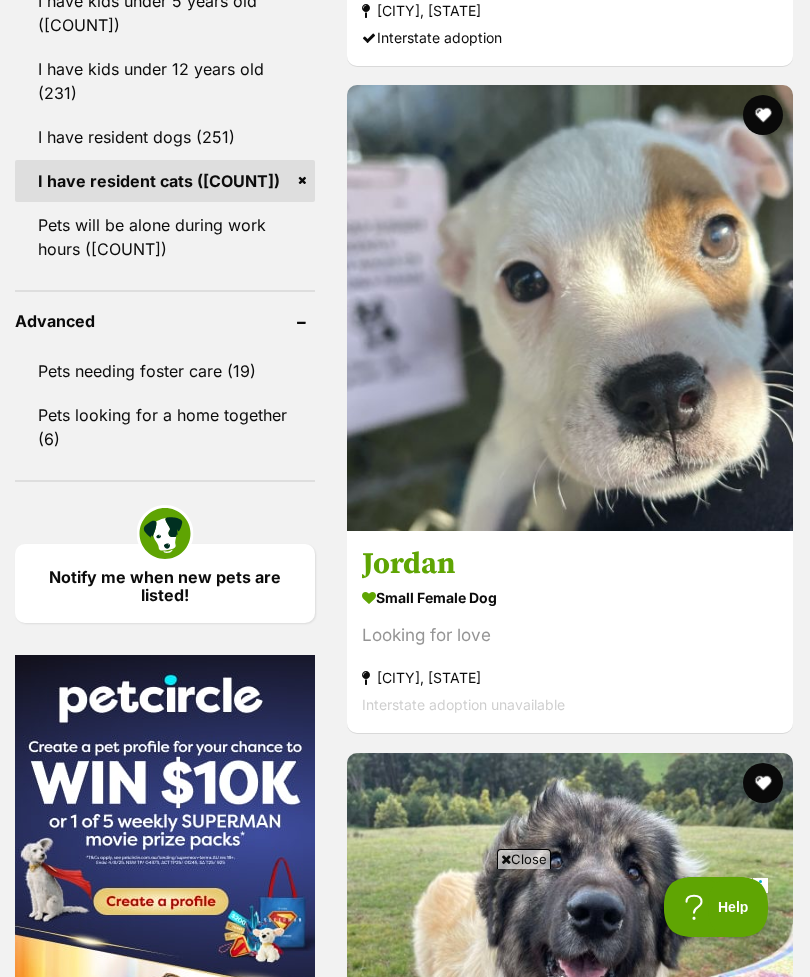 click at bounding box center [570, 308] 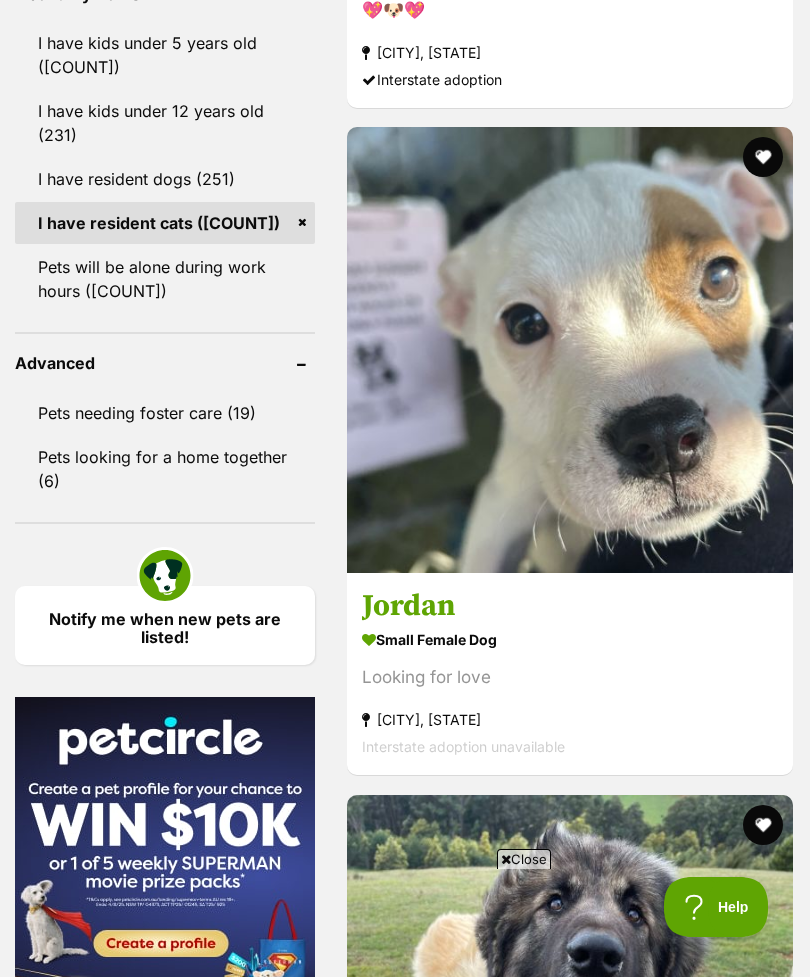 scroll, scrollTop: 2003, scrollLeft: 0, axis: vertical 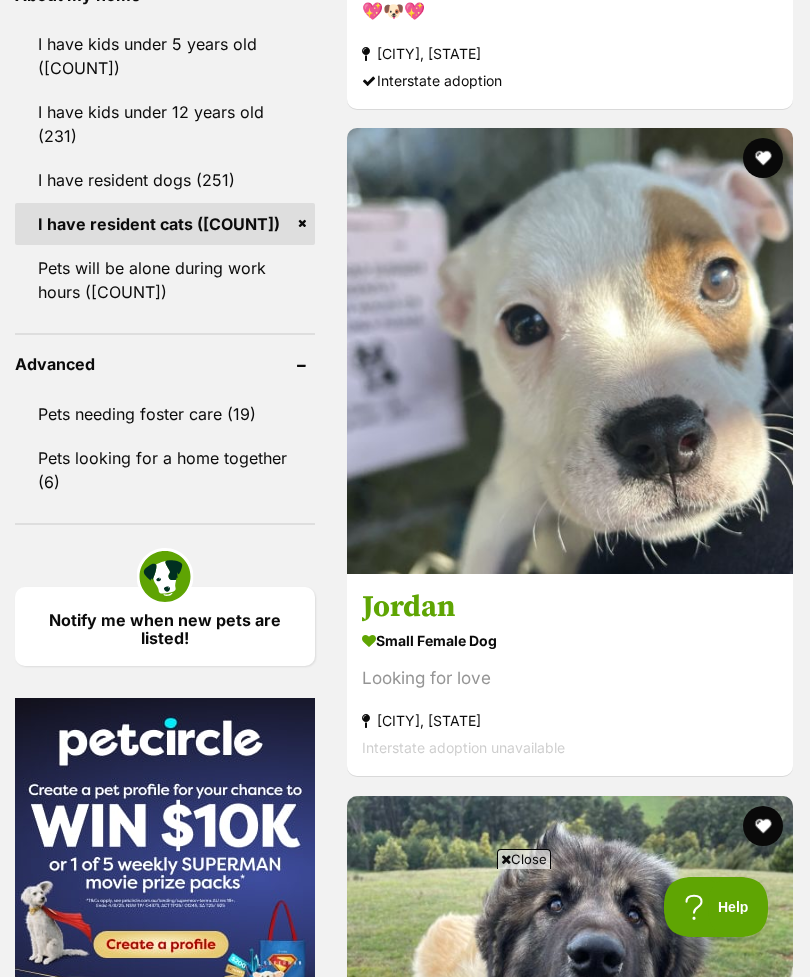 click on "[CITY], [STATE]" at bounding box center [570, 721] 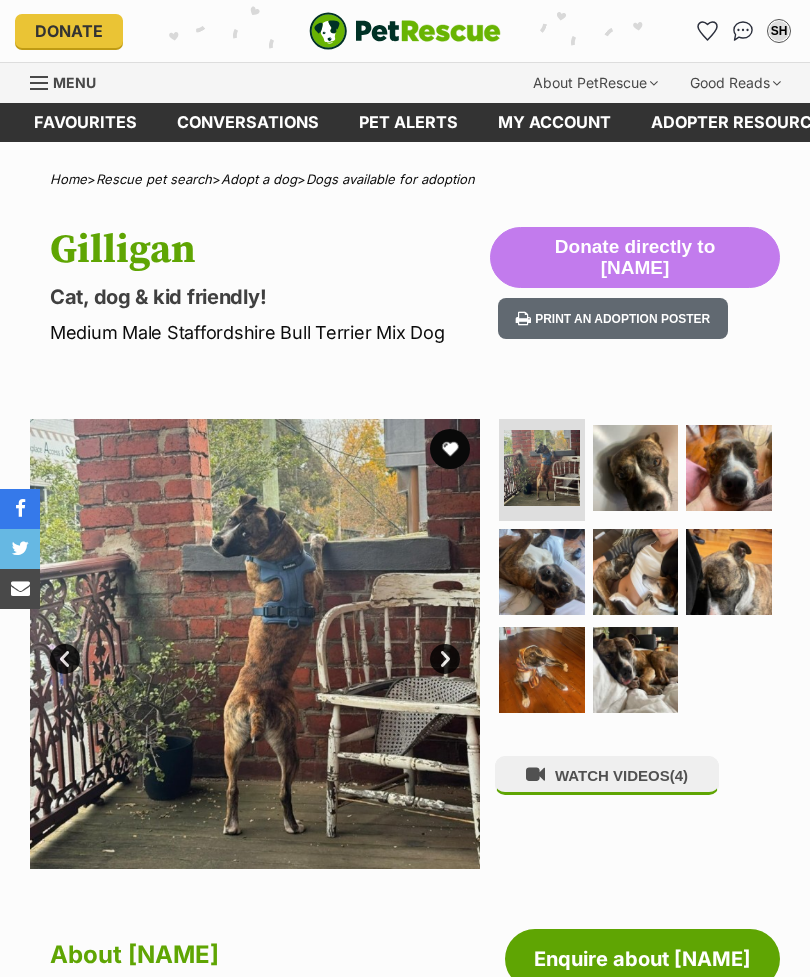 scroll, scrollTop: 0, scrollLeft: 0, axis: both 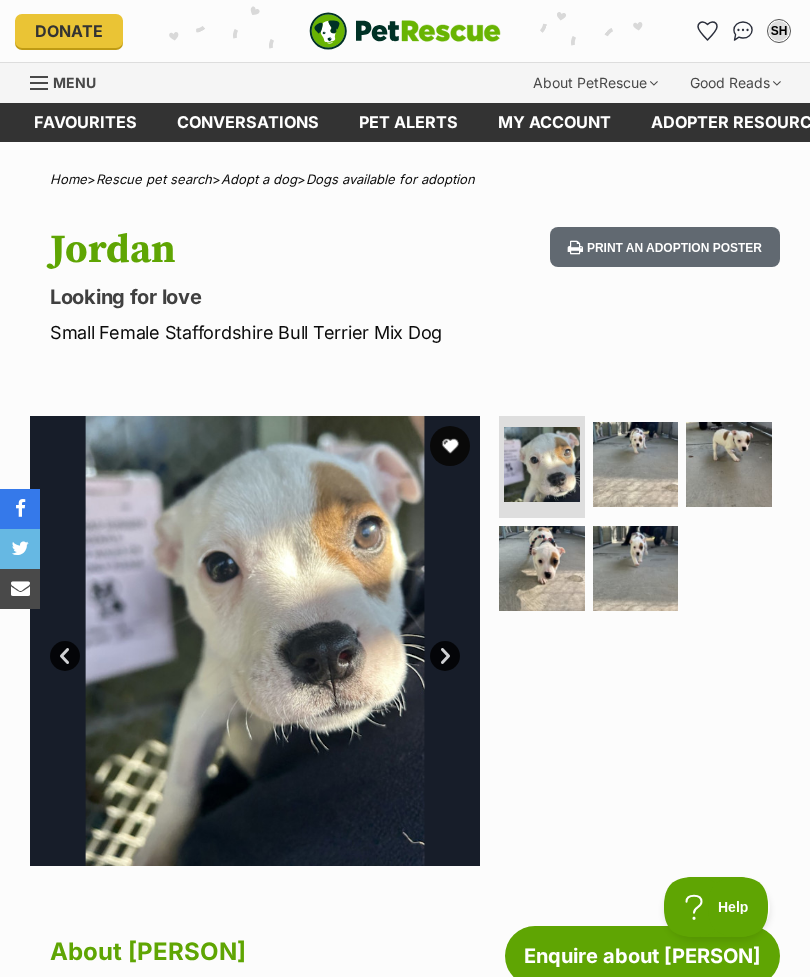 click on "Next" at bounding box center (445, 656) 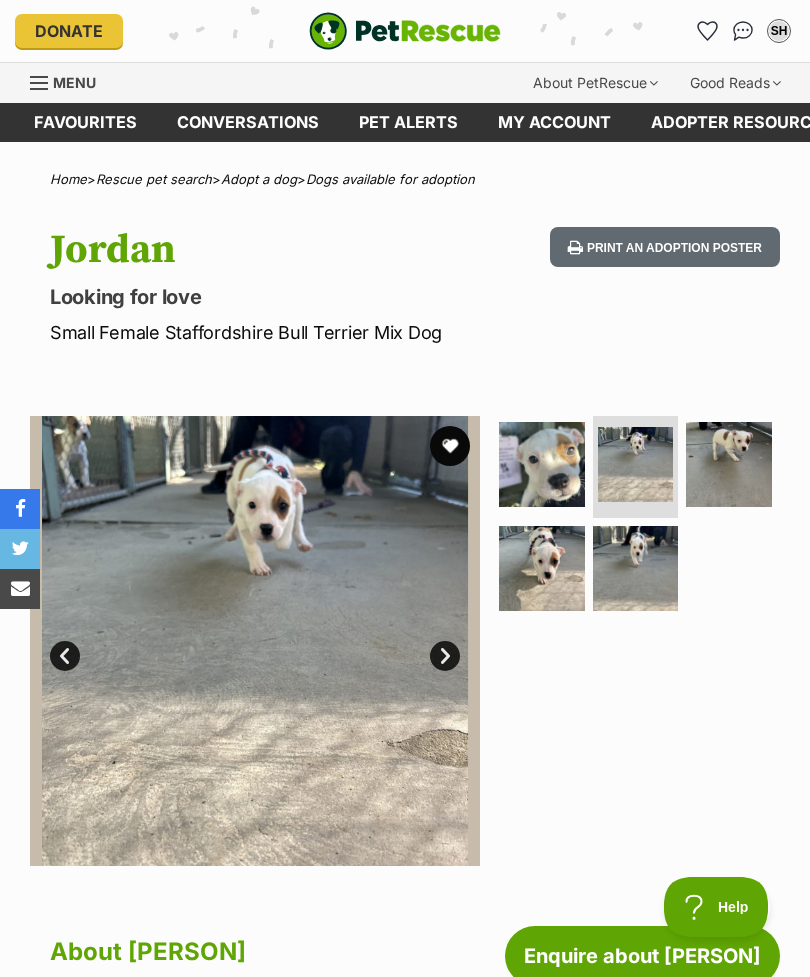 click on "Next" at bounding box center [445, 656] 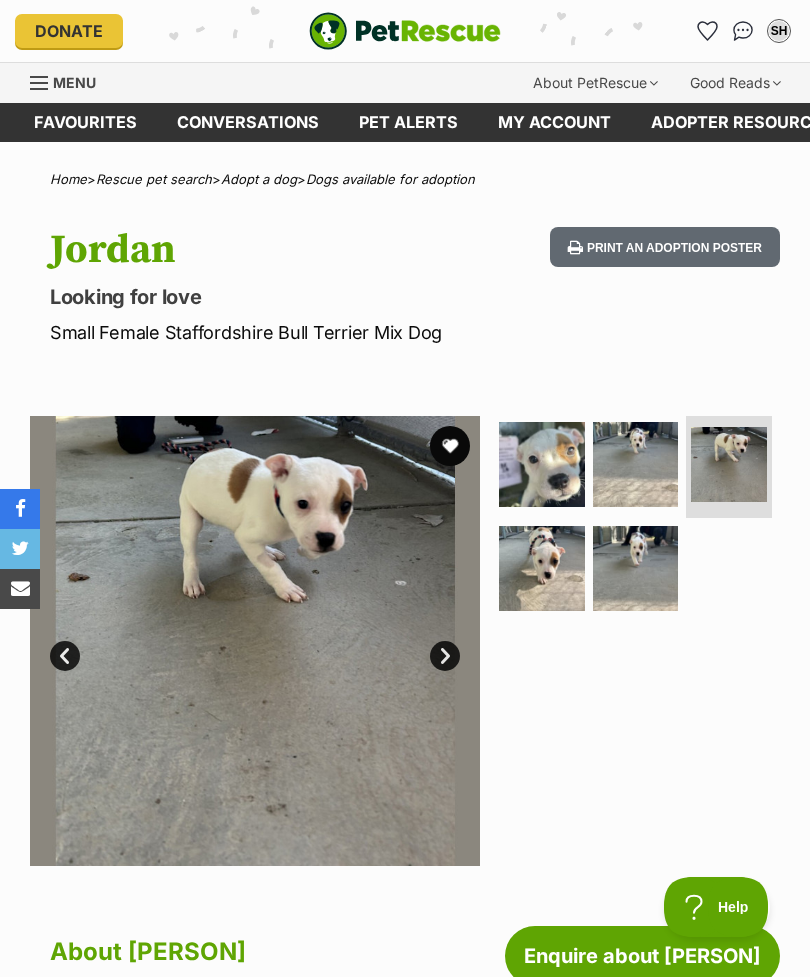 click on "Next" at bounding box center [445, 656] 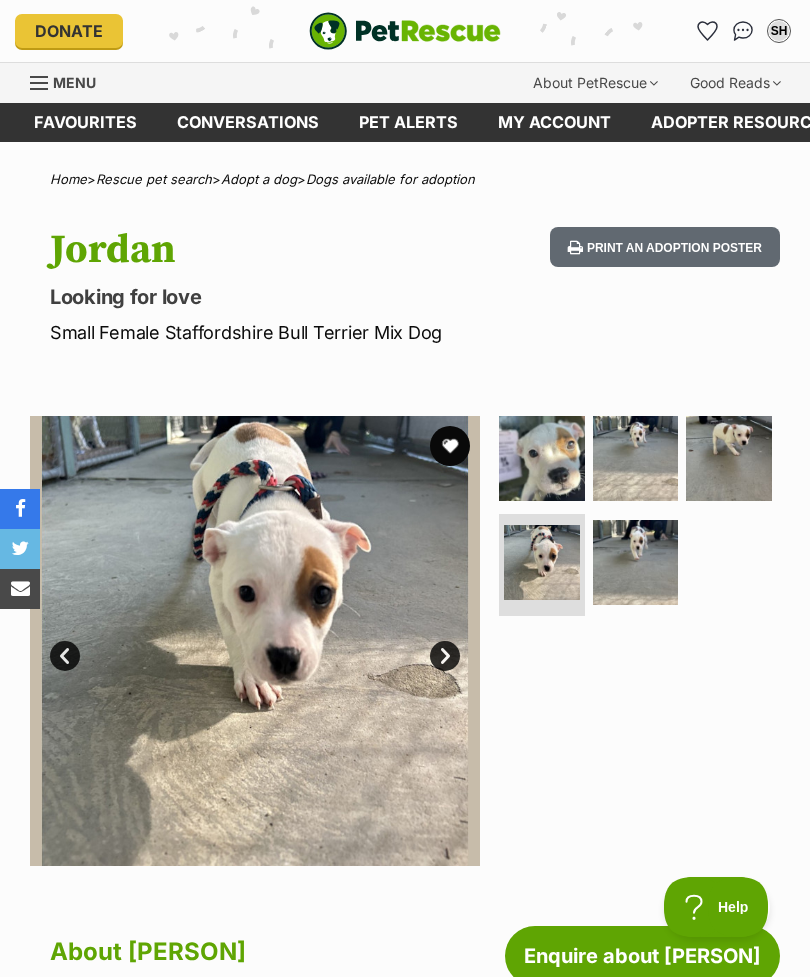 click on "Next" at bounding box center (445, 656) 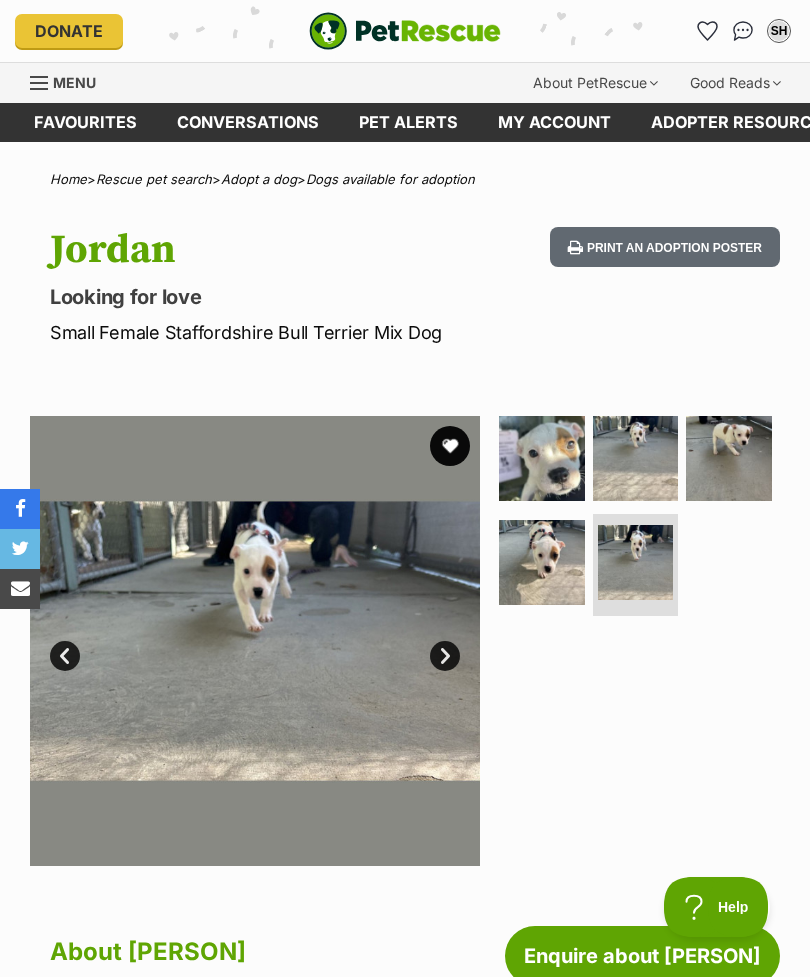 click on "Next" at bounding box center (445, 656) 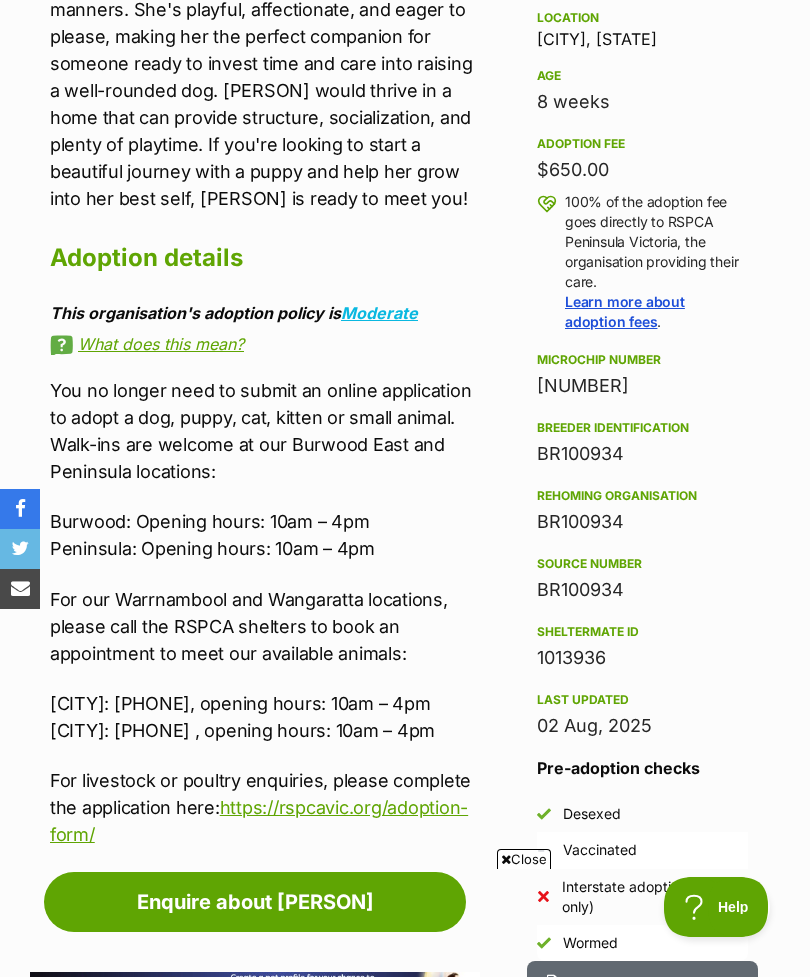 scroll, scrollTop: 0, scrollLeft: 0, axis: both 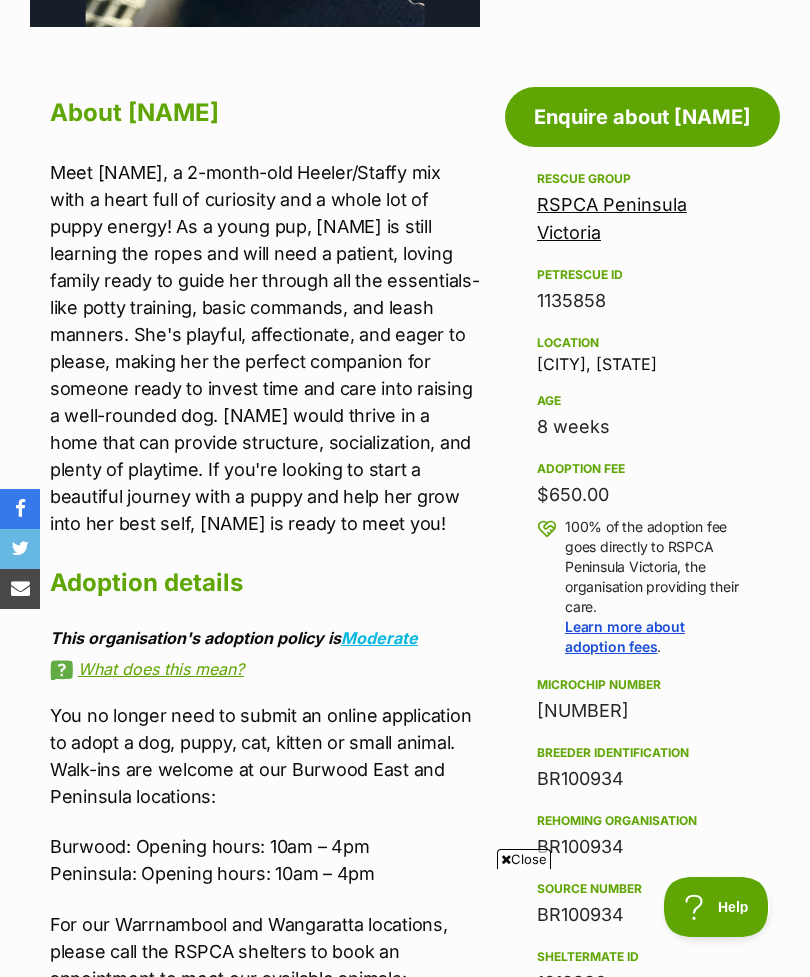 click on "RSPCA Peninsula Victoria" at bounding box center [612, 218] 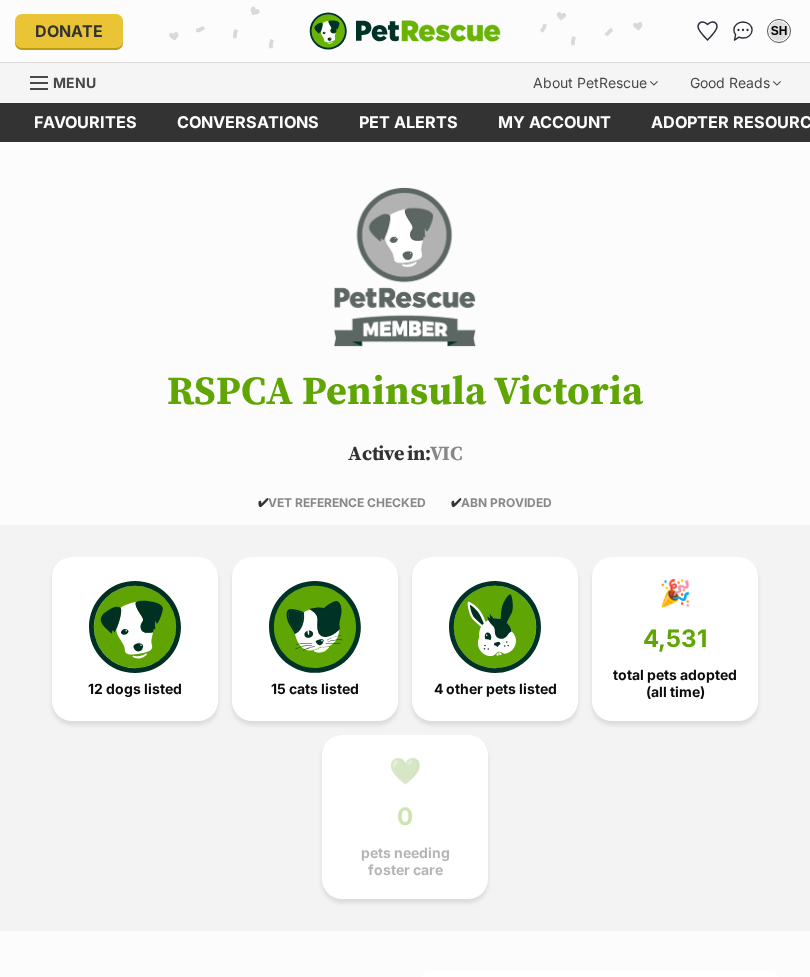 scroll, scrollTop: 0, scrollLeft: 0, axis: both 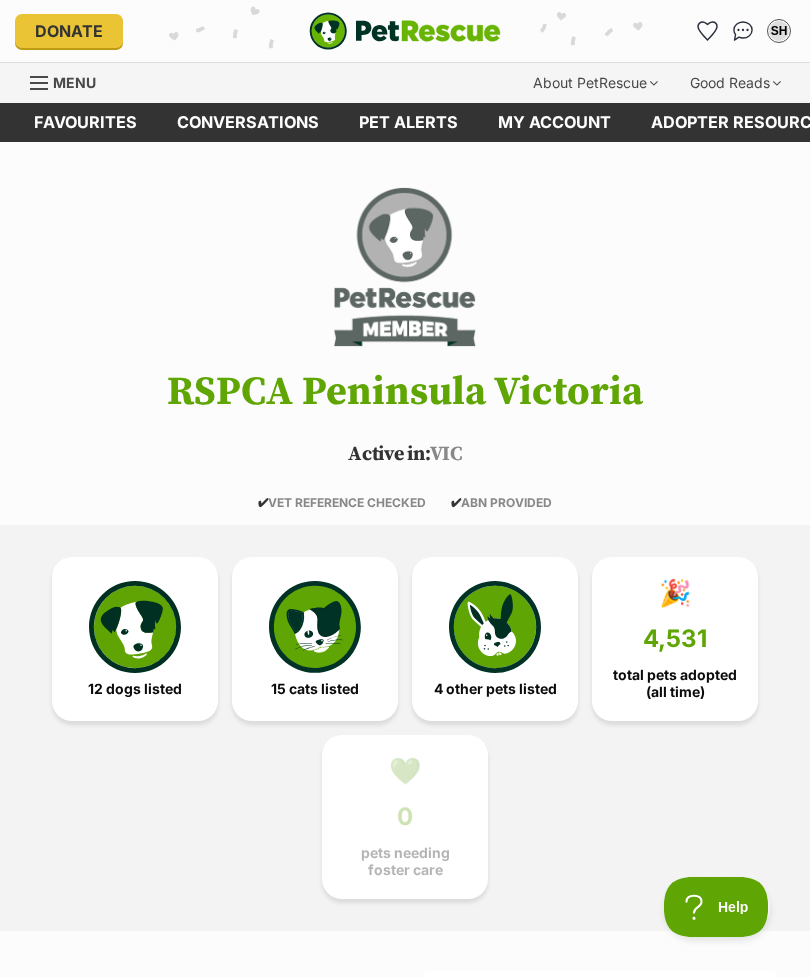 click at bounding box center (135, 627) 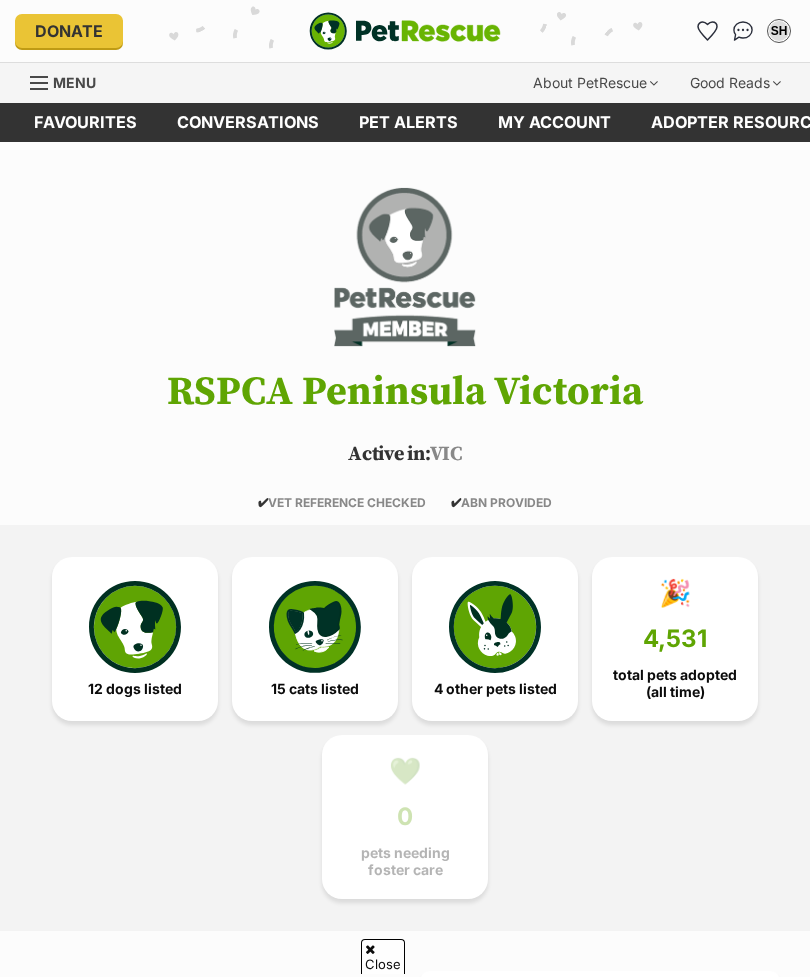 scroll, scrollTop: 2185, scrollLeft: 0, axis: vertical 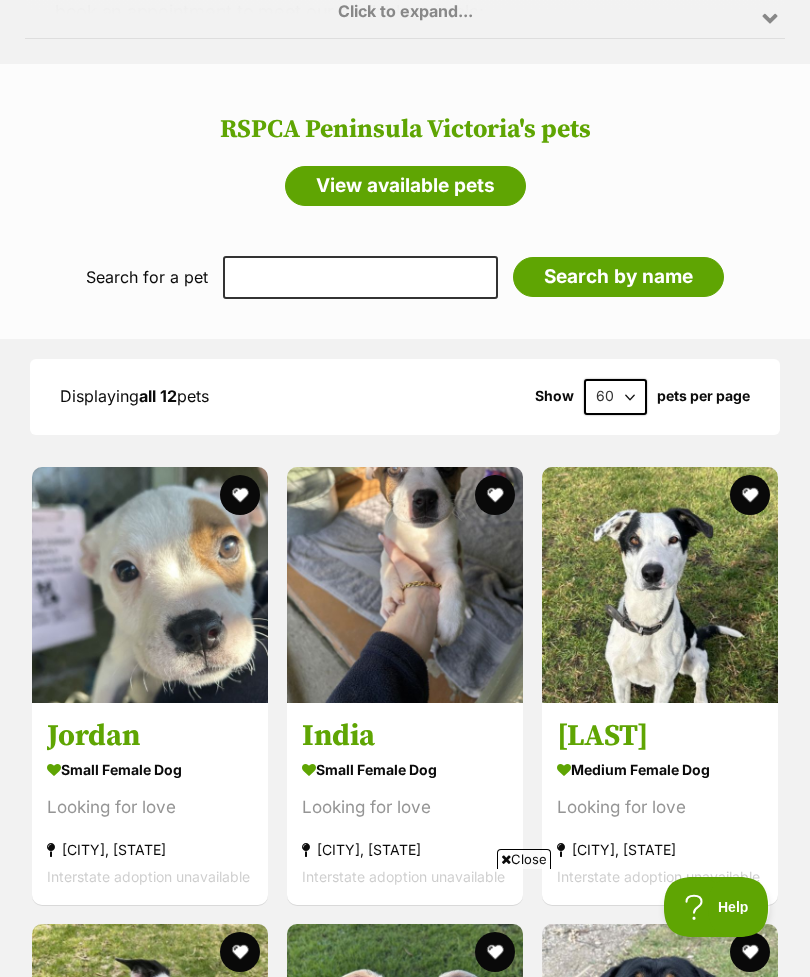 click at bounding box center (405, 585) 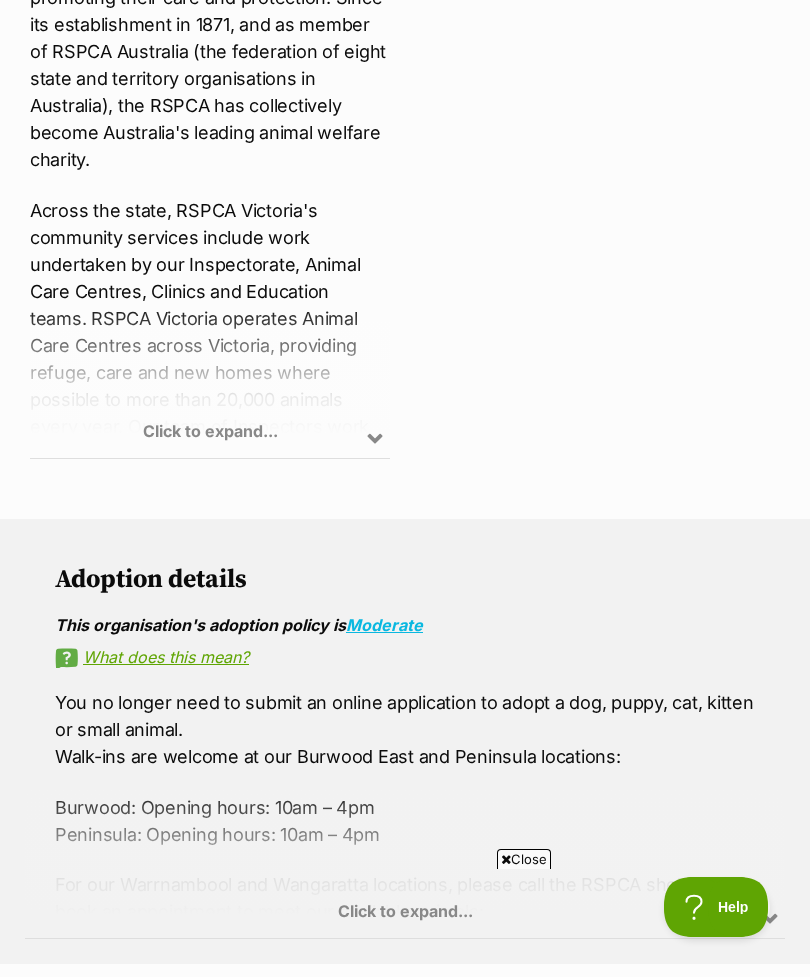 scroll, scrollTop: 1154, scrollLeft: 0, axis: vertical 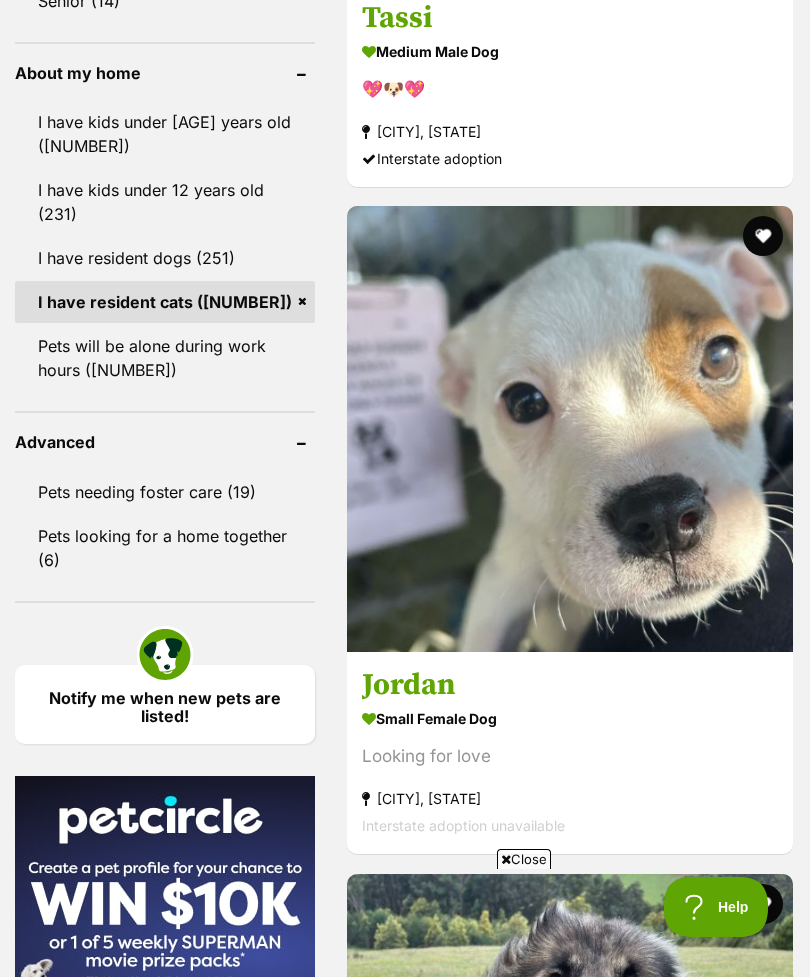 click on "Pets needing foster care (19)" at bounding box center (165, 492) 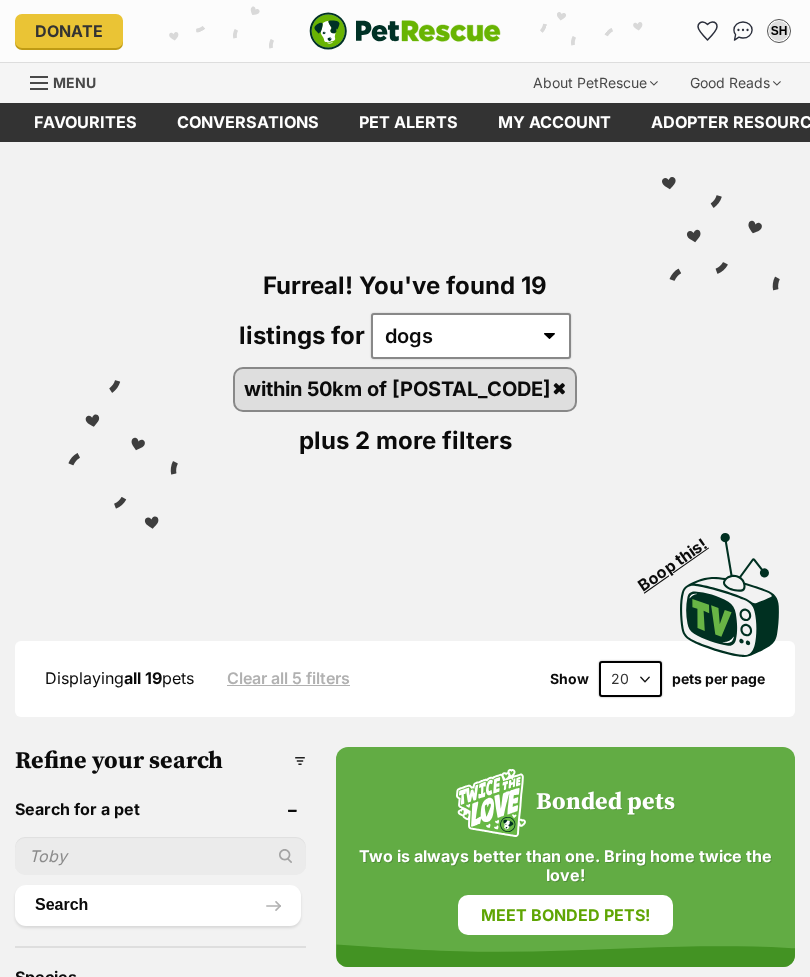 scroll, scrollTop: 0, scrollLeft: 0, axis: both 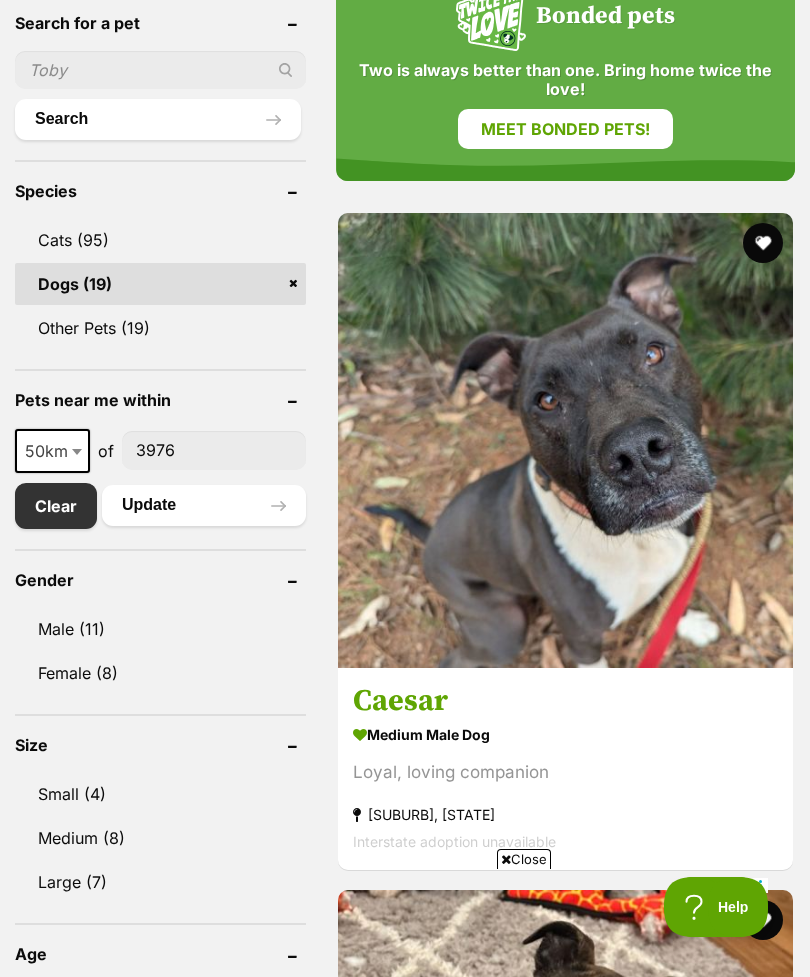 click at bounding box center (565, 440) 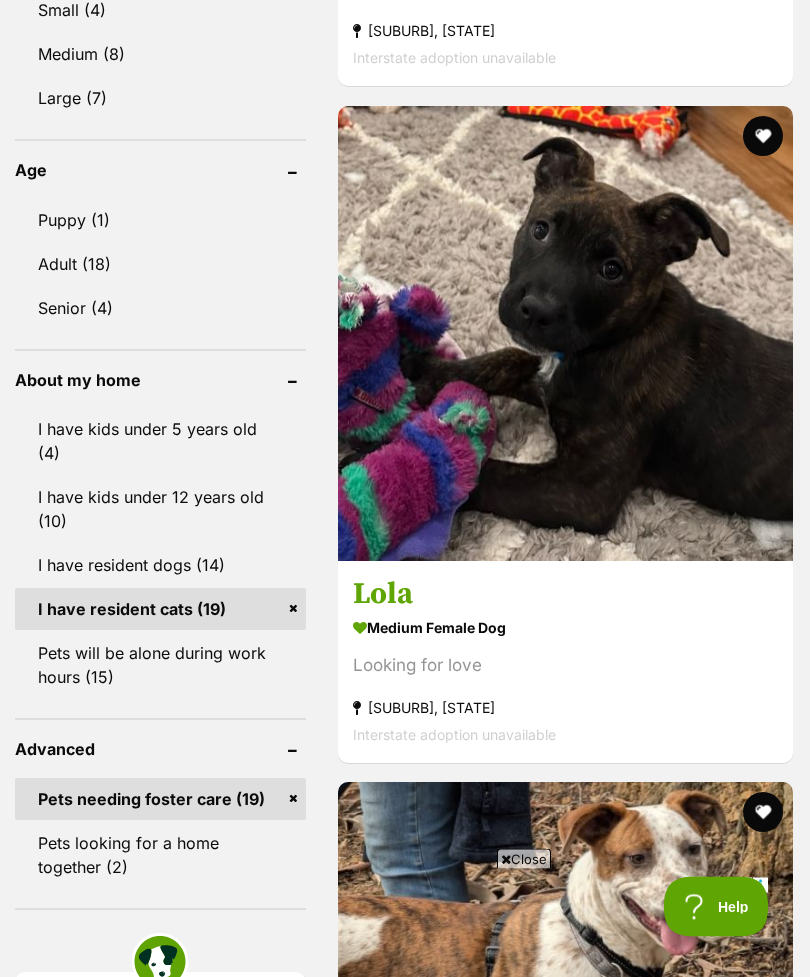 scroll, scrollTop: 1570, scrollLeft: 0, axis: vertical 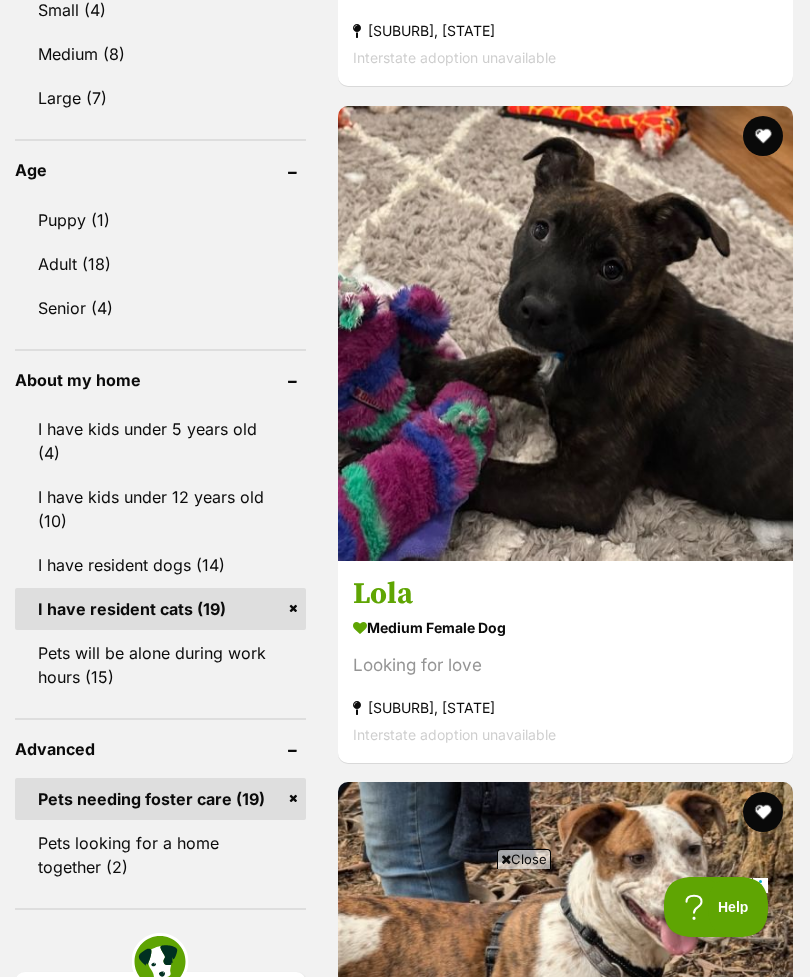 click at bounding box center (565, 333) 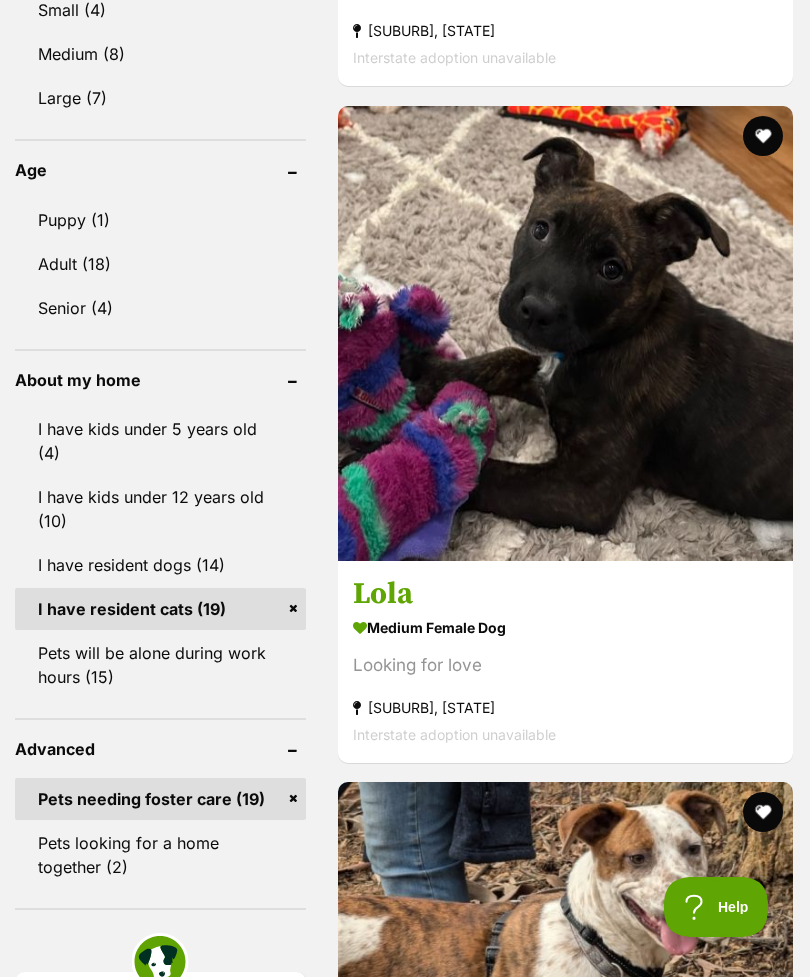 scroll, scrollTop: 1635, scrollLeft: 0, axis: vertical 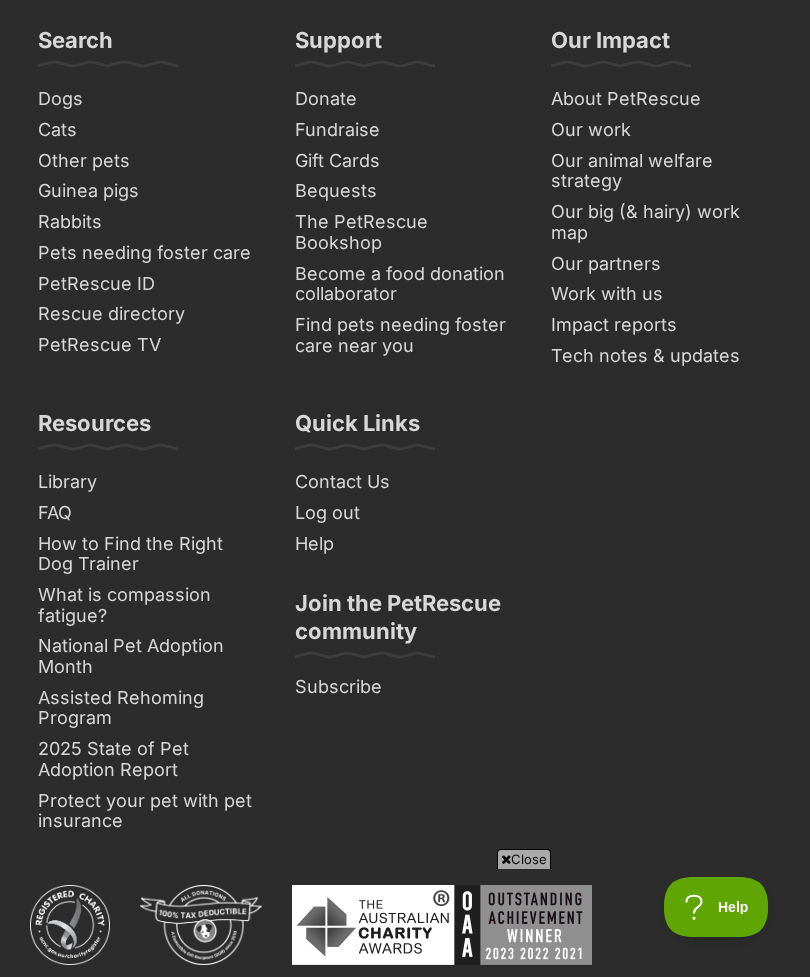 click on "Next" at bounding box center (570, -452) 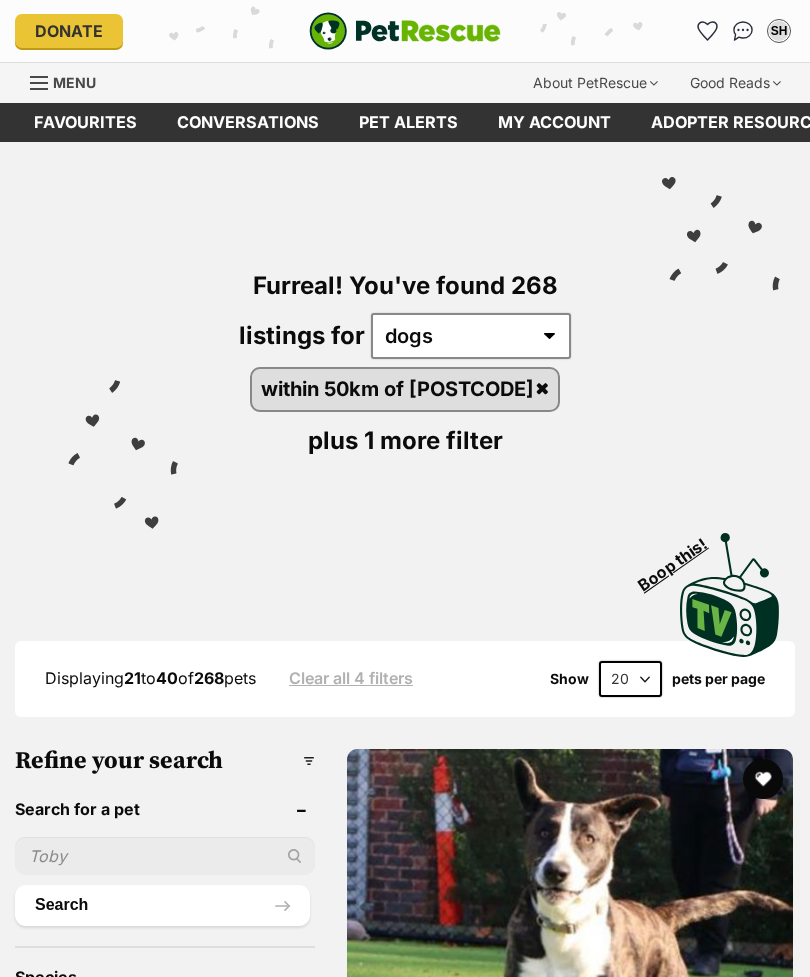 scroll, scrollTop: 0, scrollLeft: 0, axis: both 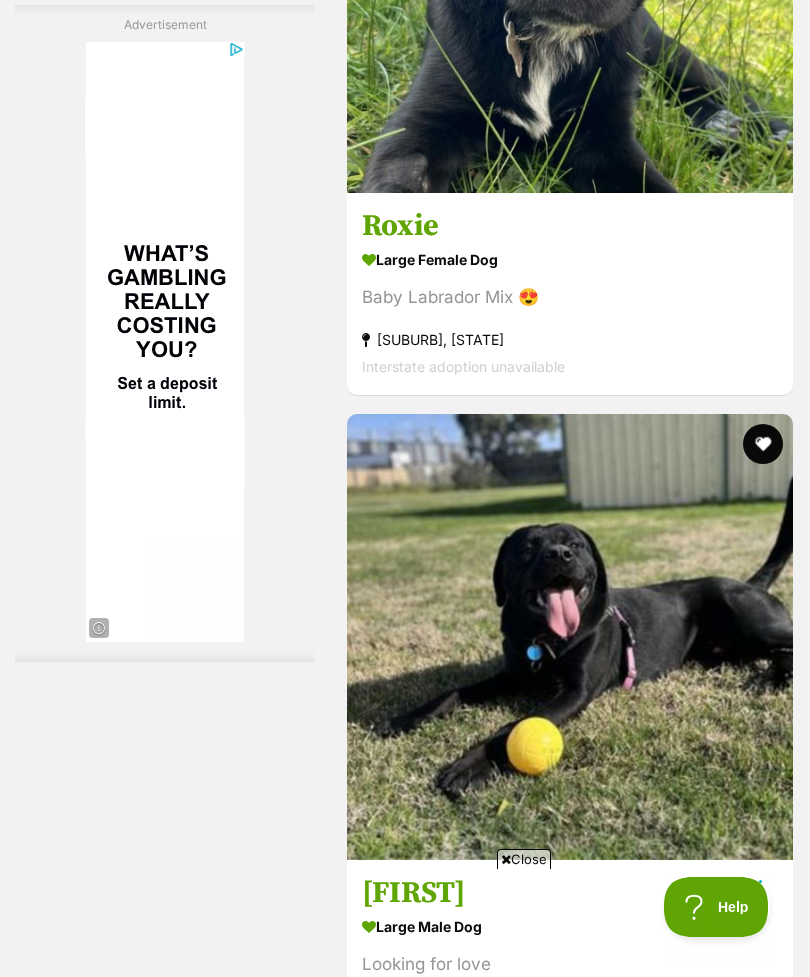 click at bounding box center [570, -30] 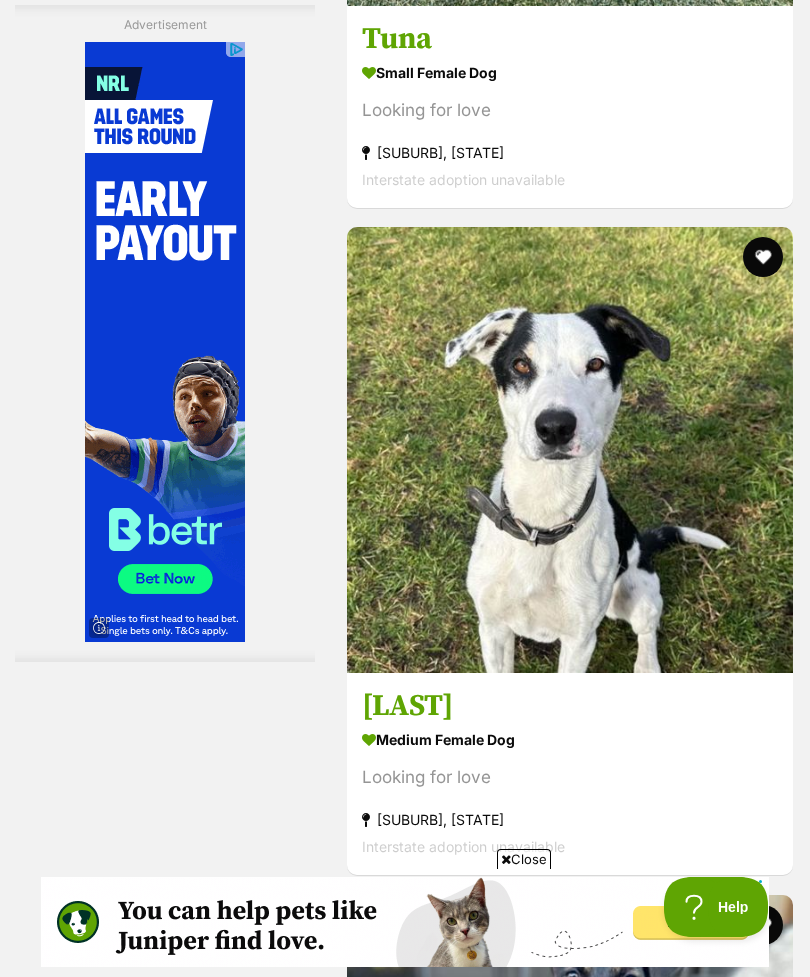 scroll, scrollTop: 10458, scrollLeft: 0, axis: vertical 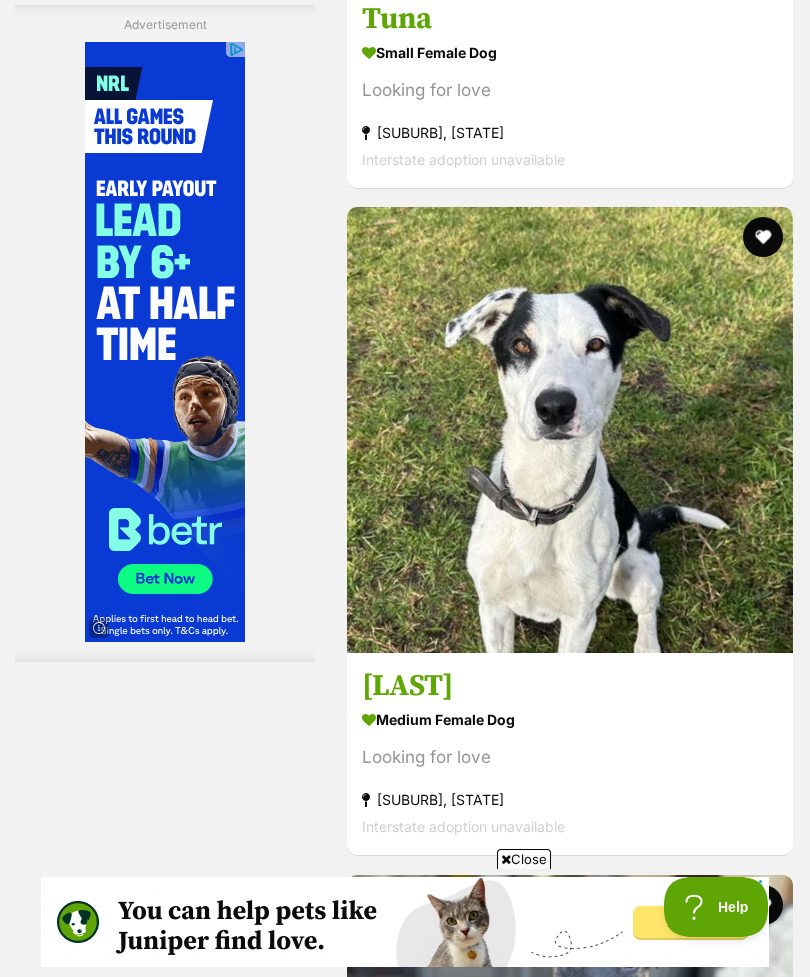 click at bounding box center (570, -237) 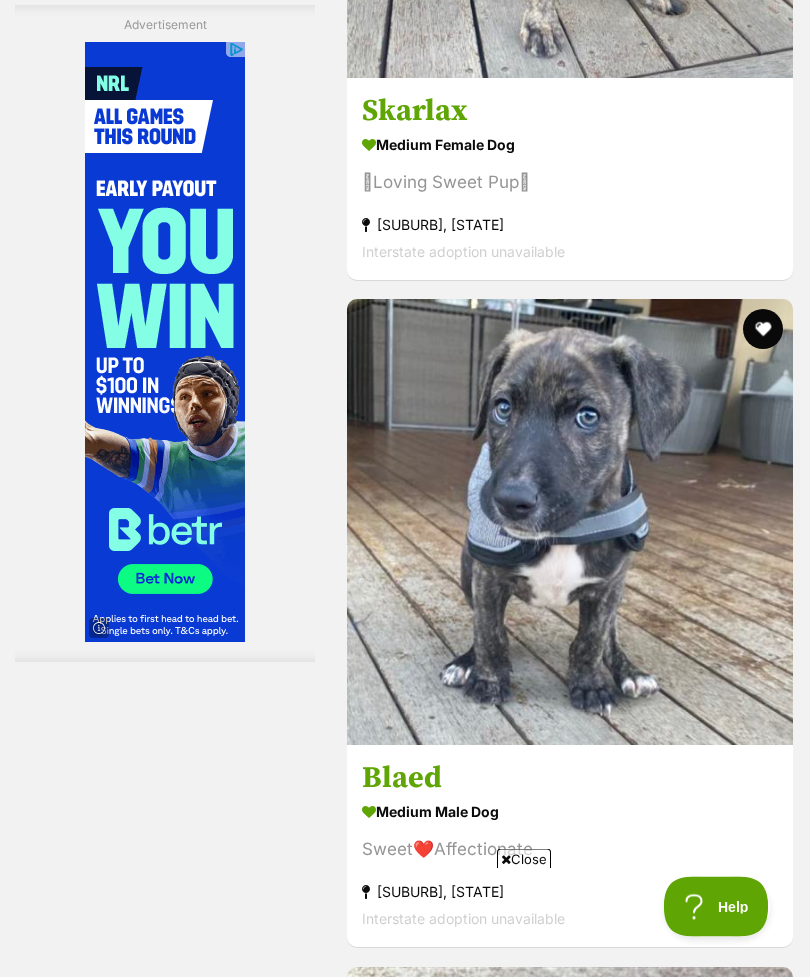 scroll, scrollTop: 11701, scrollLeft: 0, axis: vertical 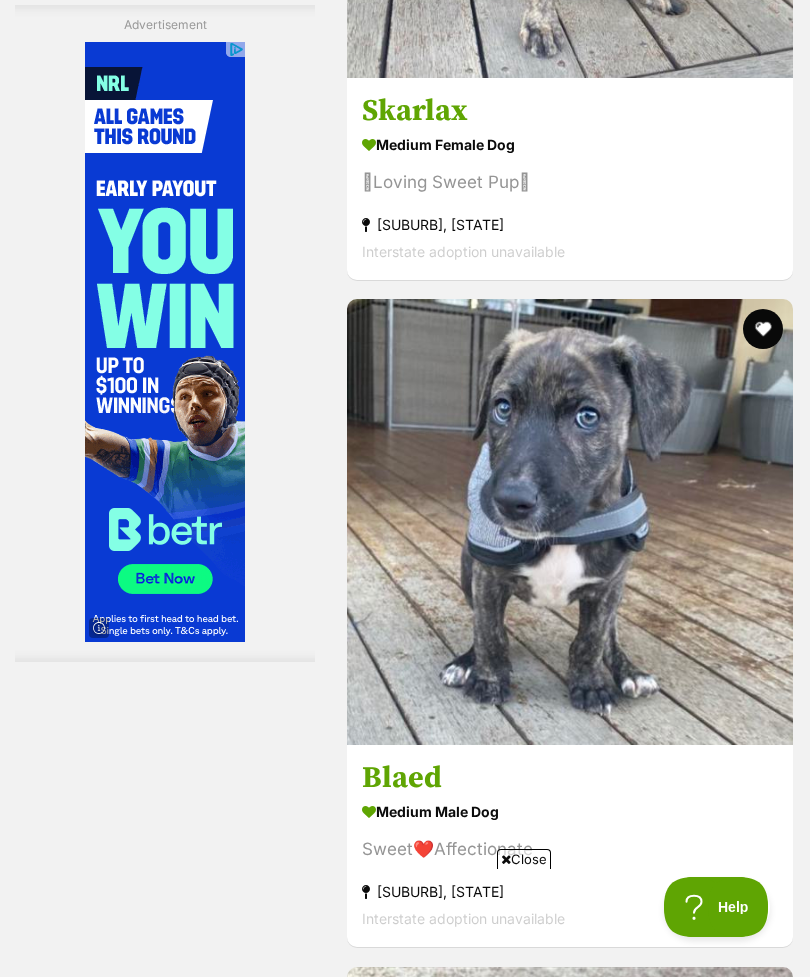 click at bounding box center [570, -145] 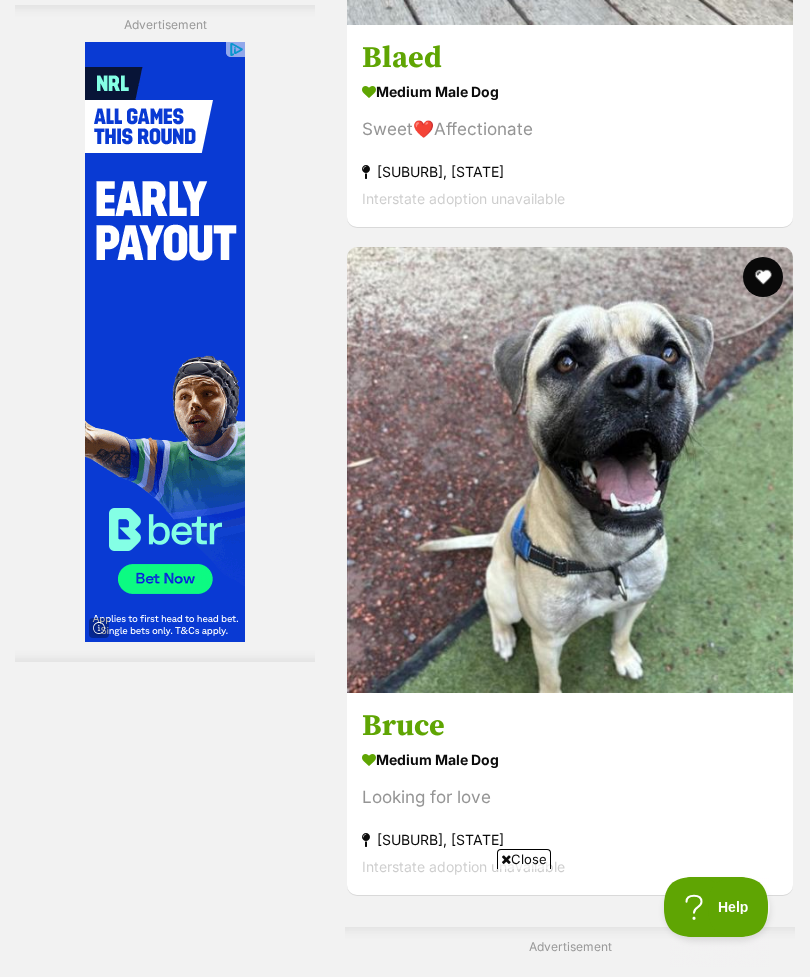scroll, scrollTop: 12425, scrollLeft: 0, axis: vertical 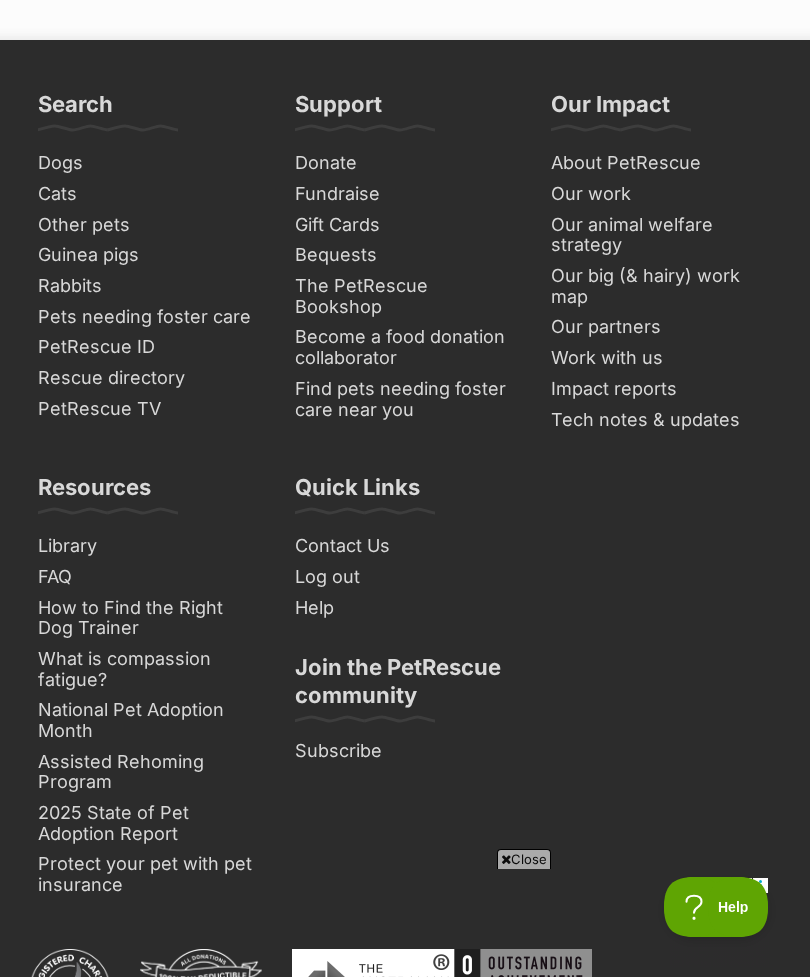 click at bounding box center [674, -388] 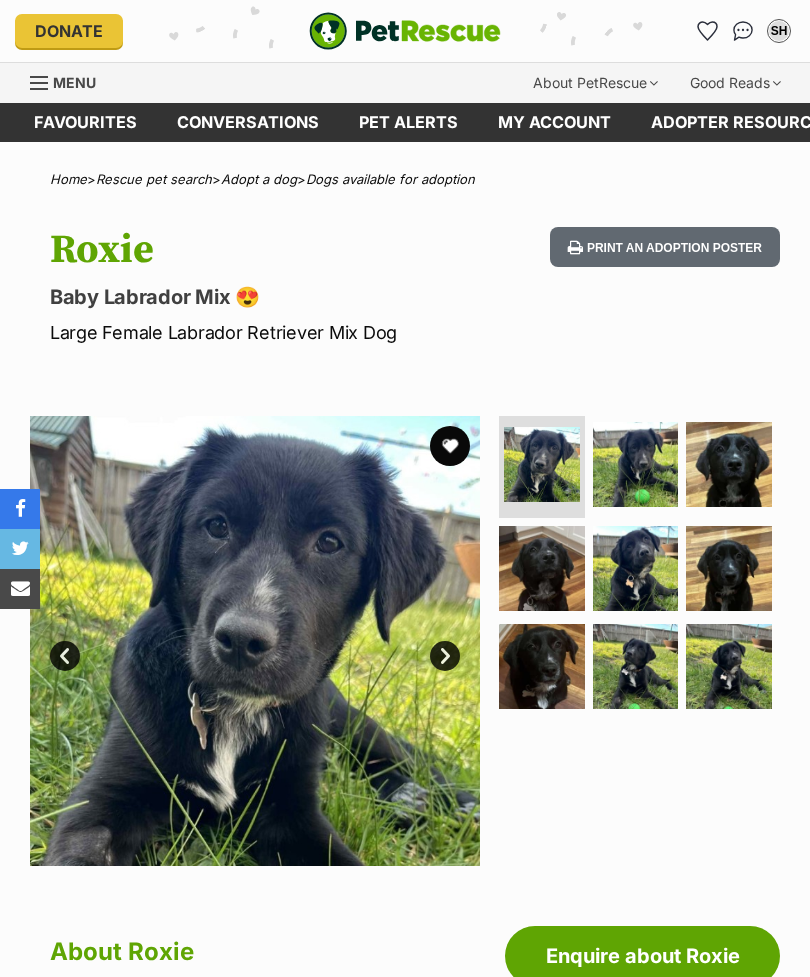 scroll, scrollTop: 0, scrollLeft: 0, axis: both 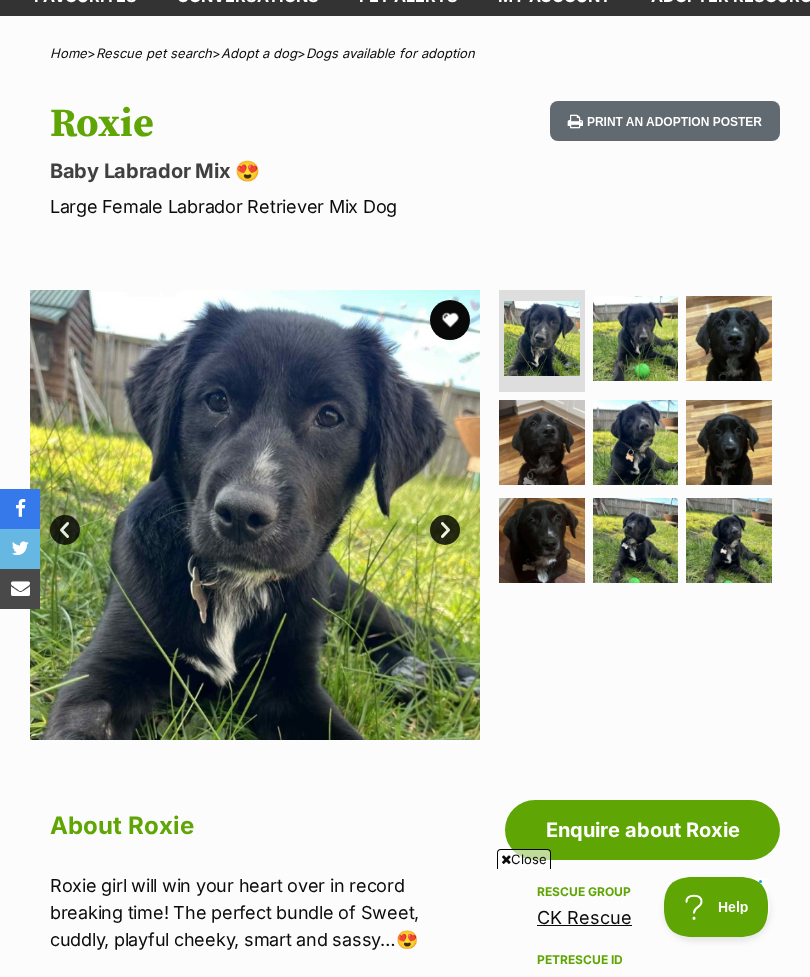 click at bounding box center (636, 339) 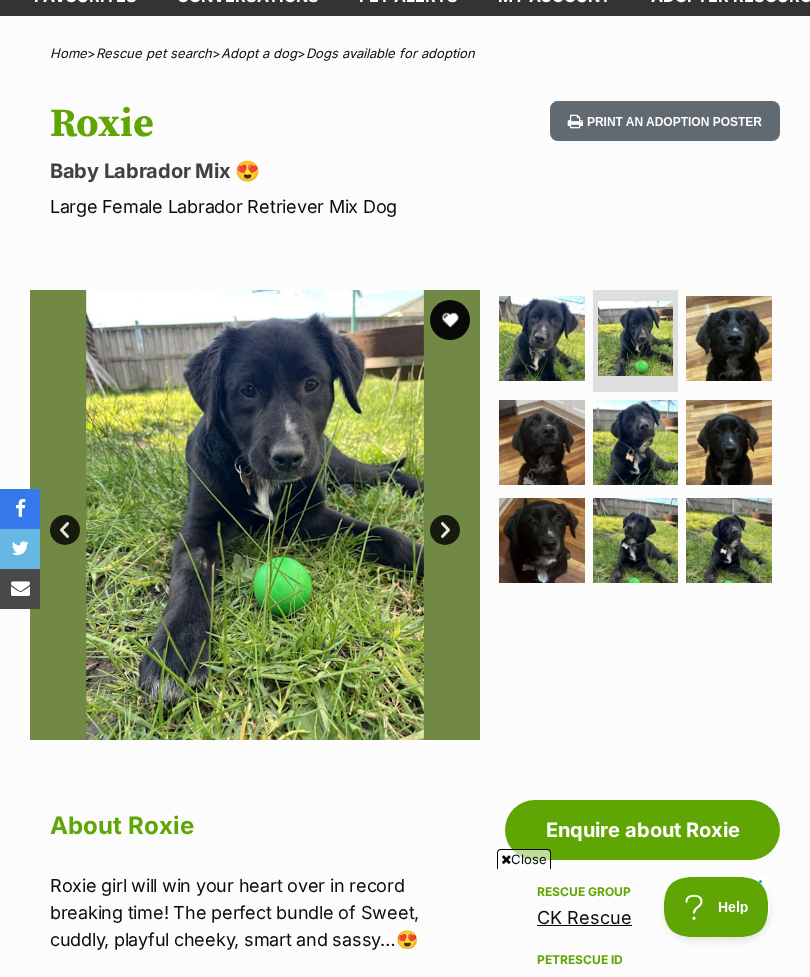 click on "Next" at bounding box center (445, 530) 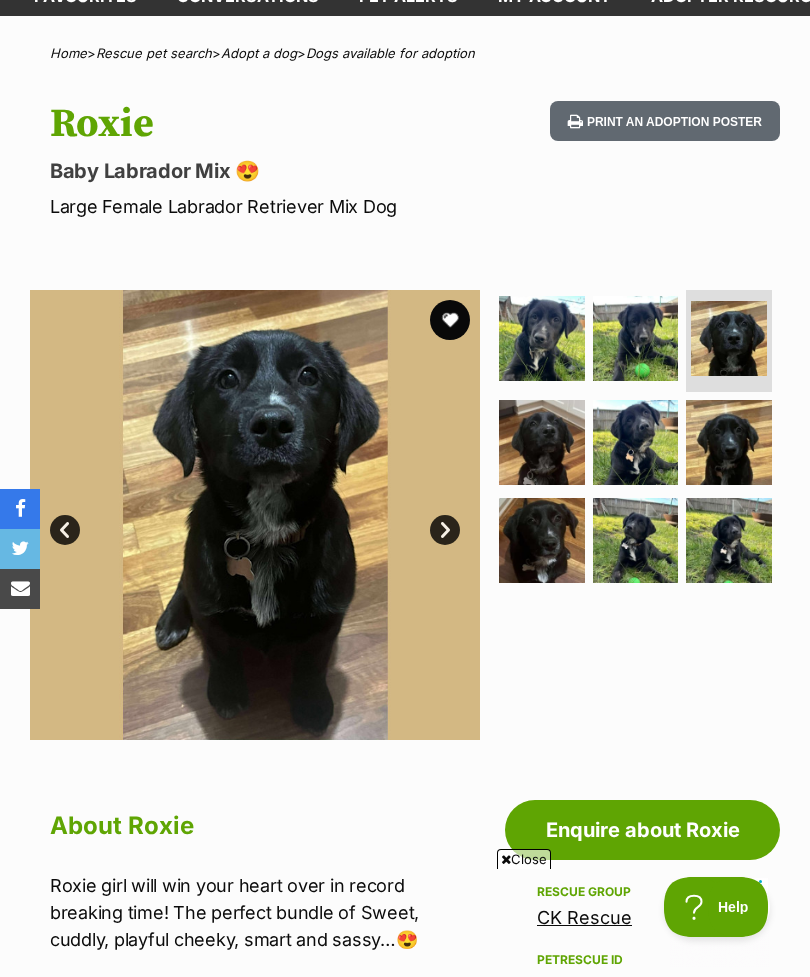 click on "Next" at bounding box center [445, 530] 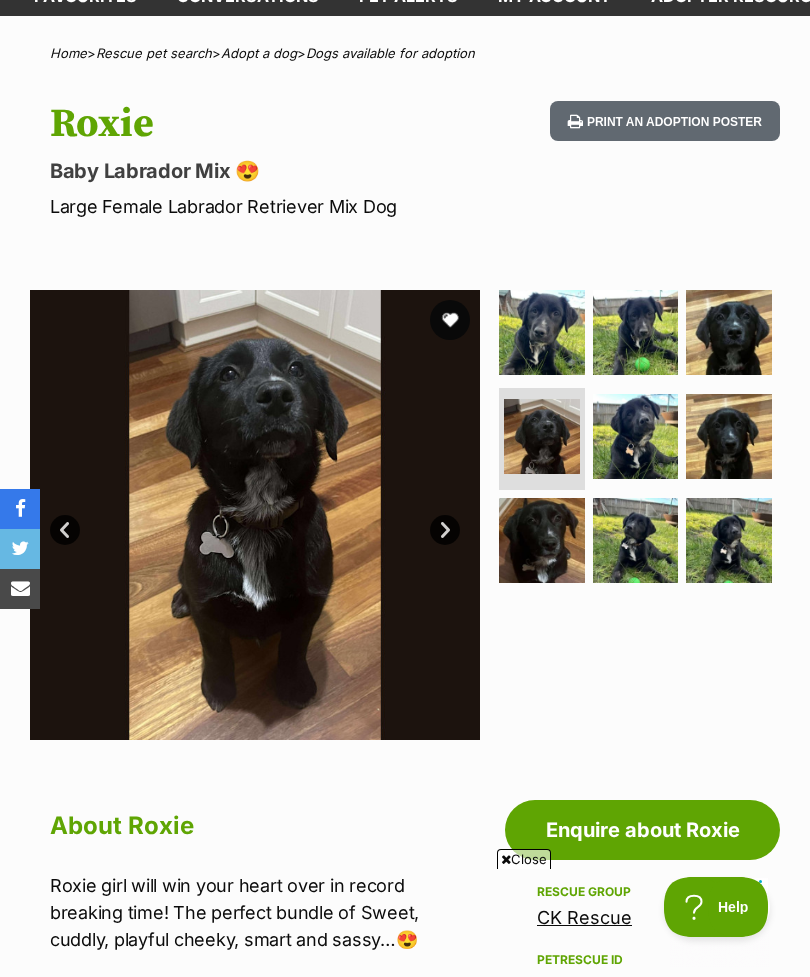click on "Next" at bounding box center (445, 530) 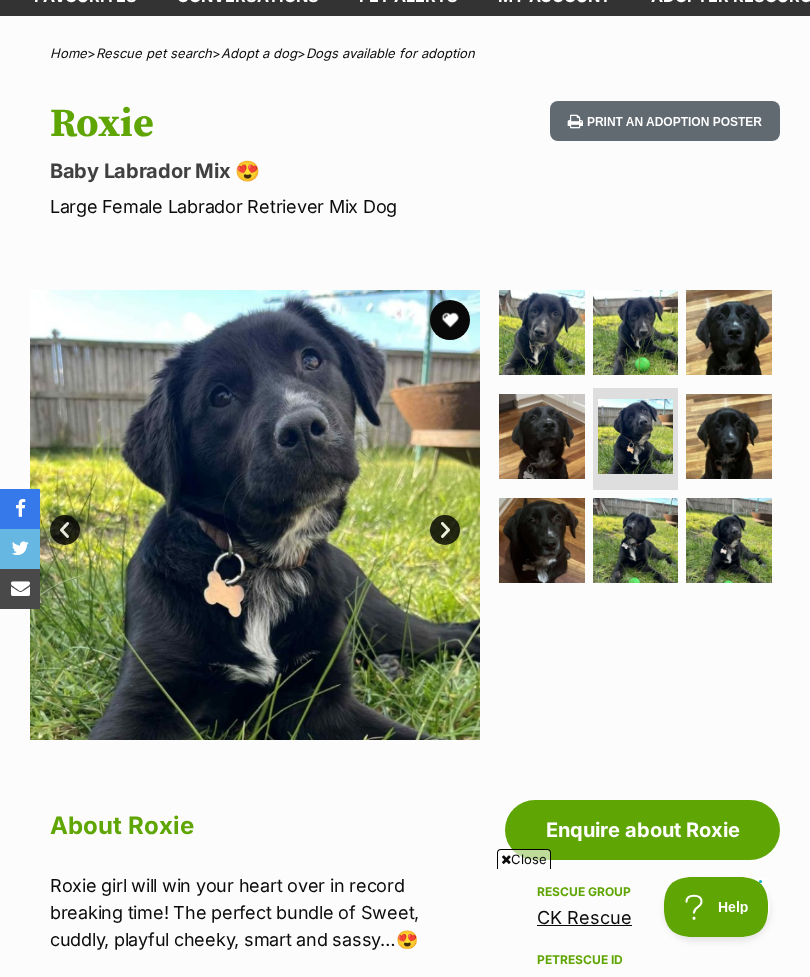 click on "Next" at bounding box center (445, 530) 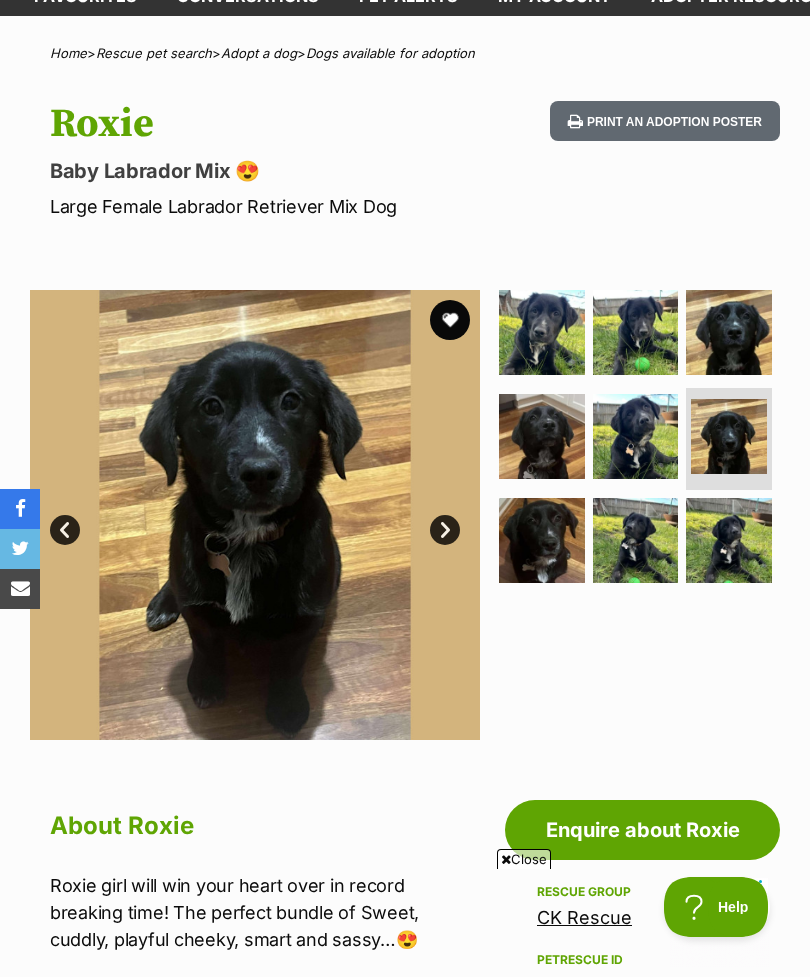 click on "Next" at bounding box center (445, 530) 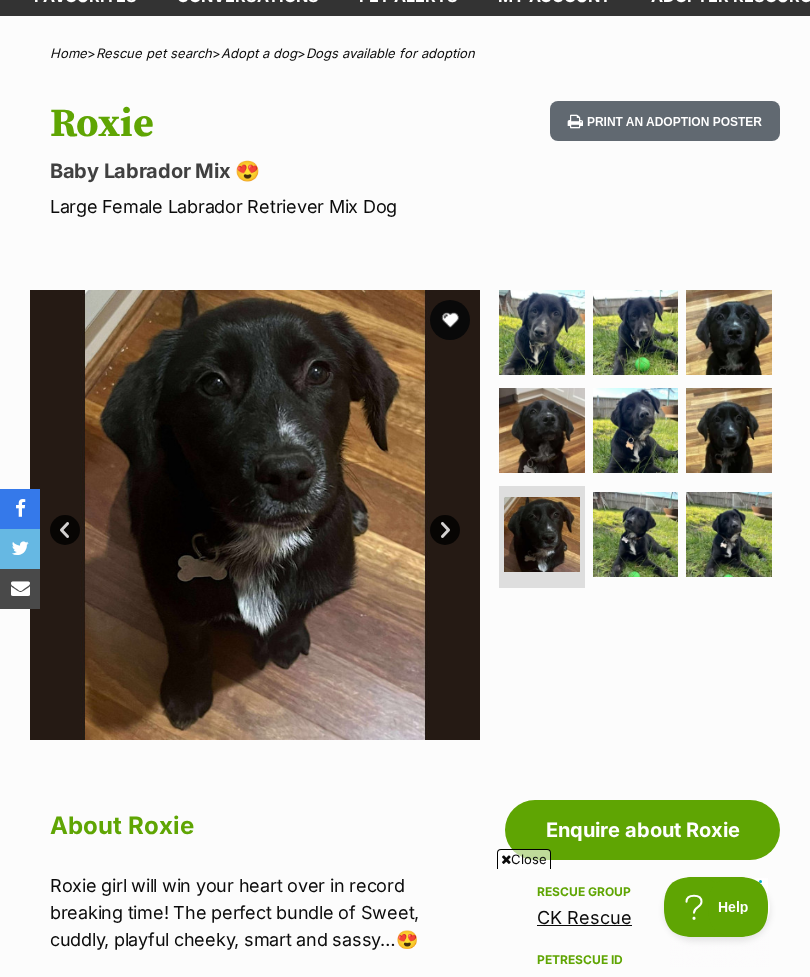 click on "Next" at bounding box center [445, 530] 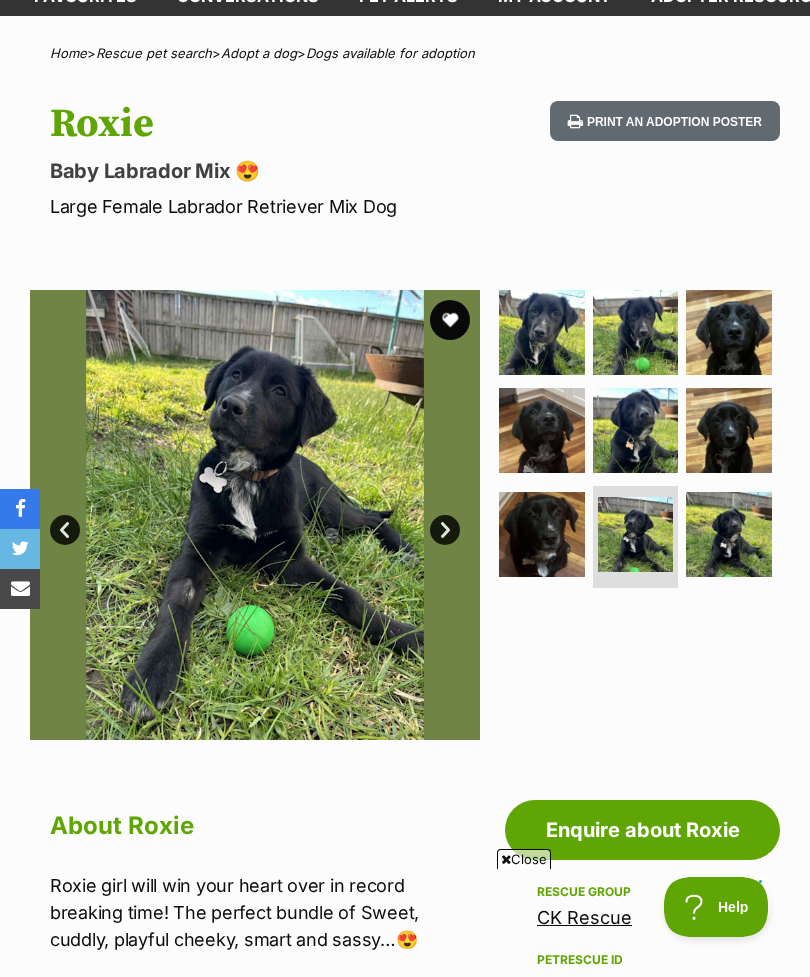 click on "Next" at bounding box center [445, 530] 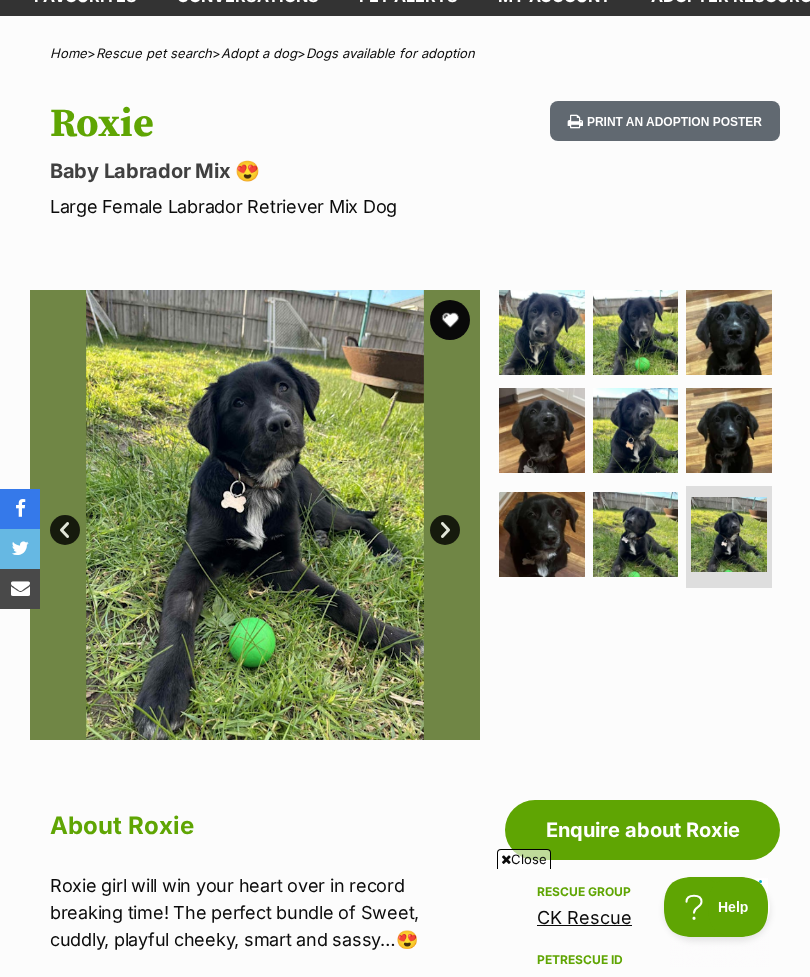 click on "Next" at bounding box center [445, 530] 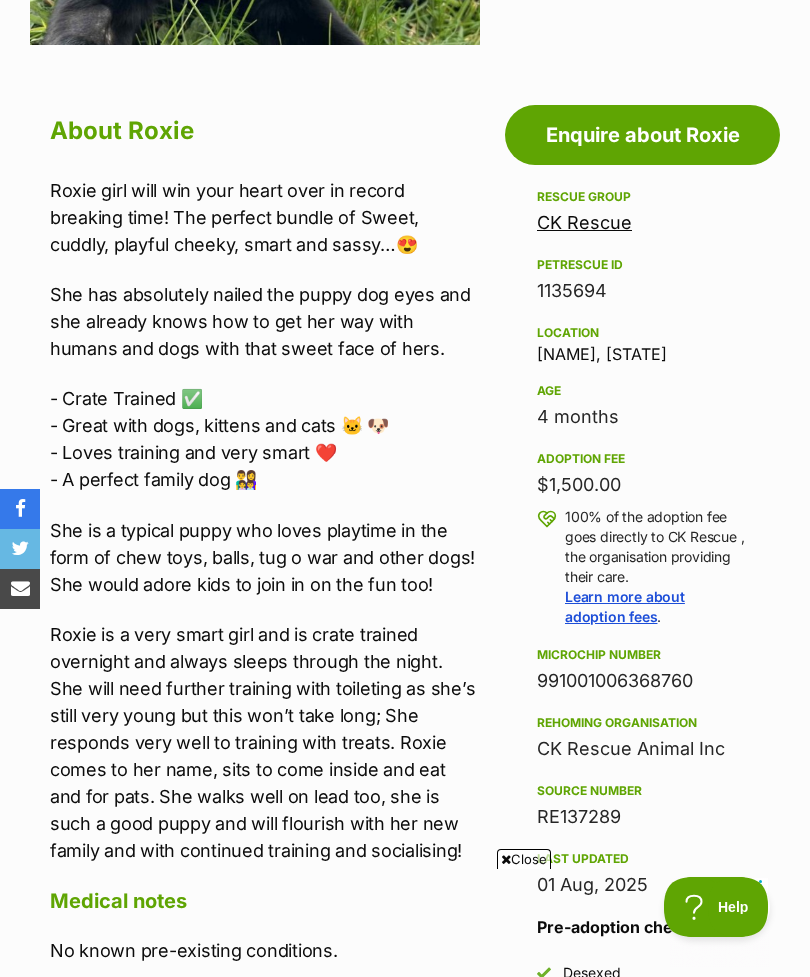 scroll, scrollTop: 819, scrollLeft: 0, axis: vertical 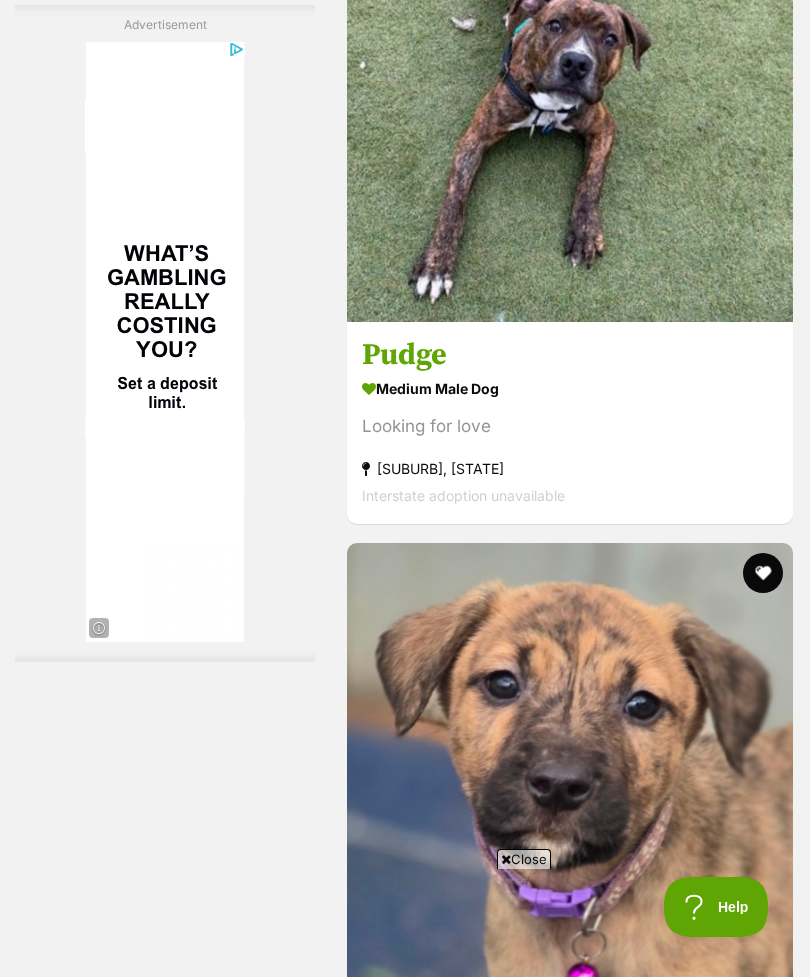 click at bounding box center [570, 99] 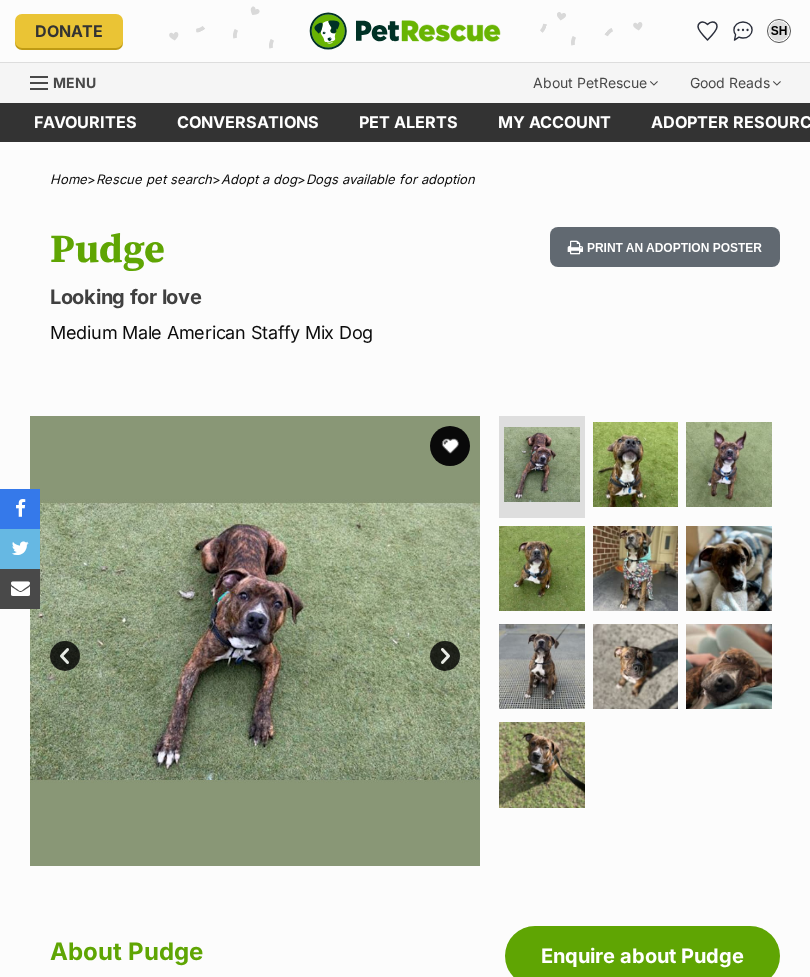 scroll, scrollTop: 0, scrollLeft: 0, axis: both 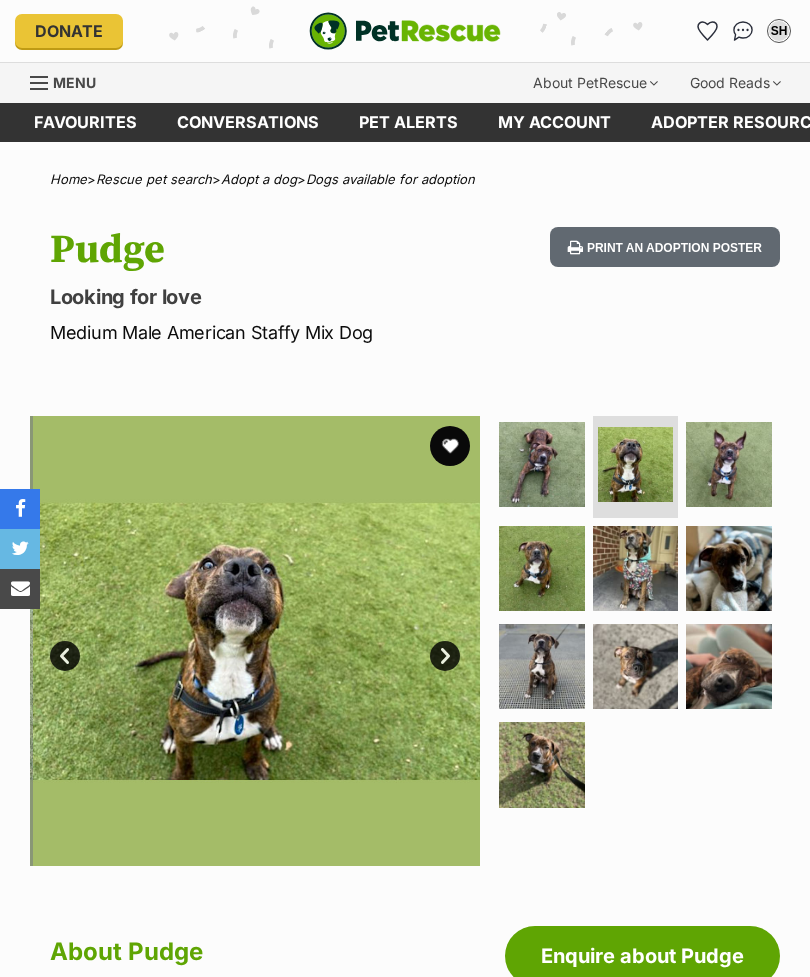 click on "Next" at bounding box center [445, 656] 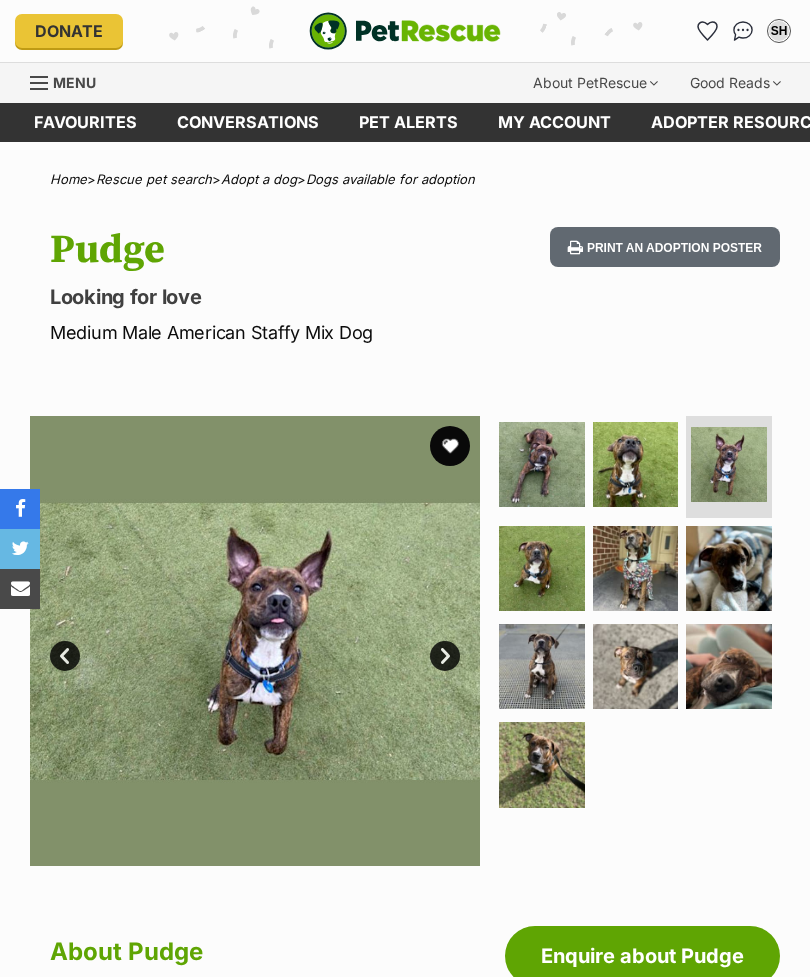 click on "Next" at bounding box center (445, 656) 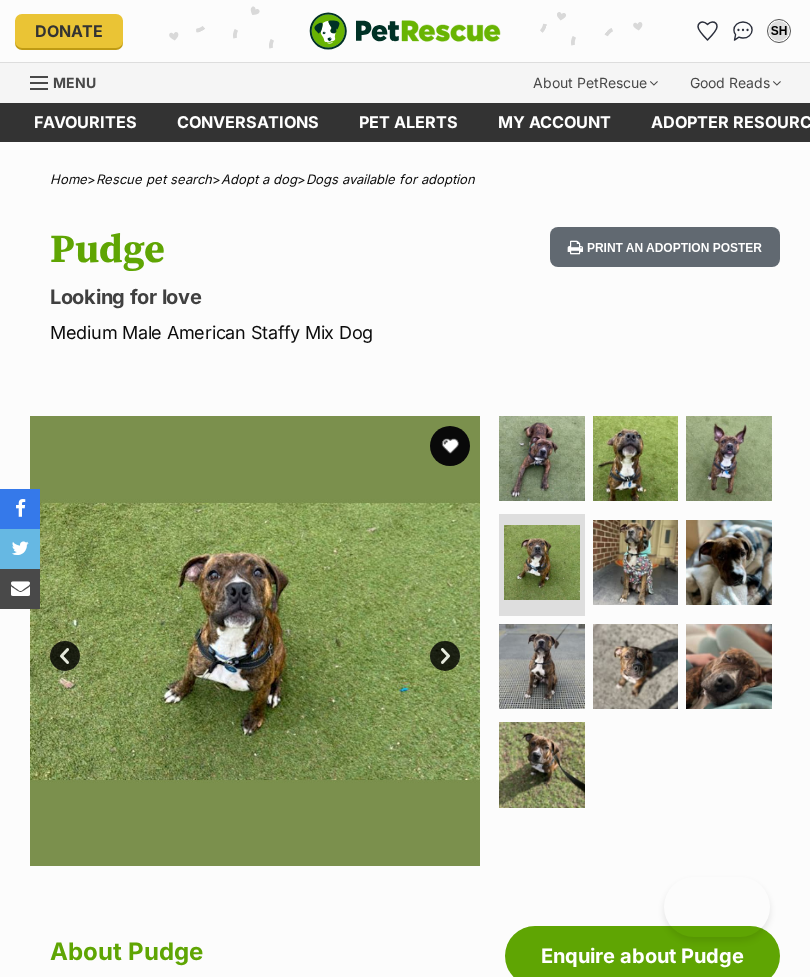 scroll, scrollTop: 0, scrollLeft: 0, axis: both 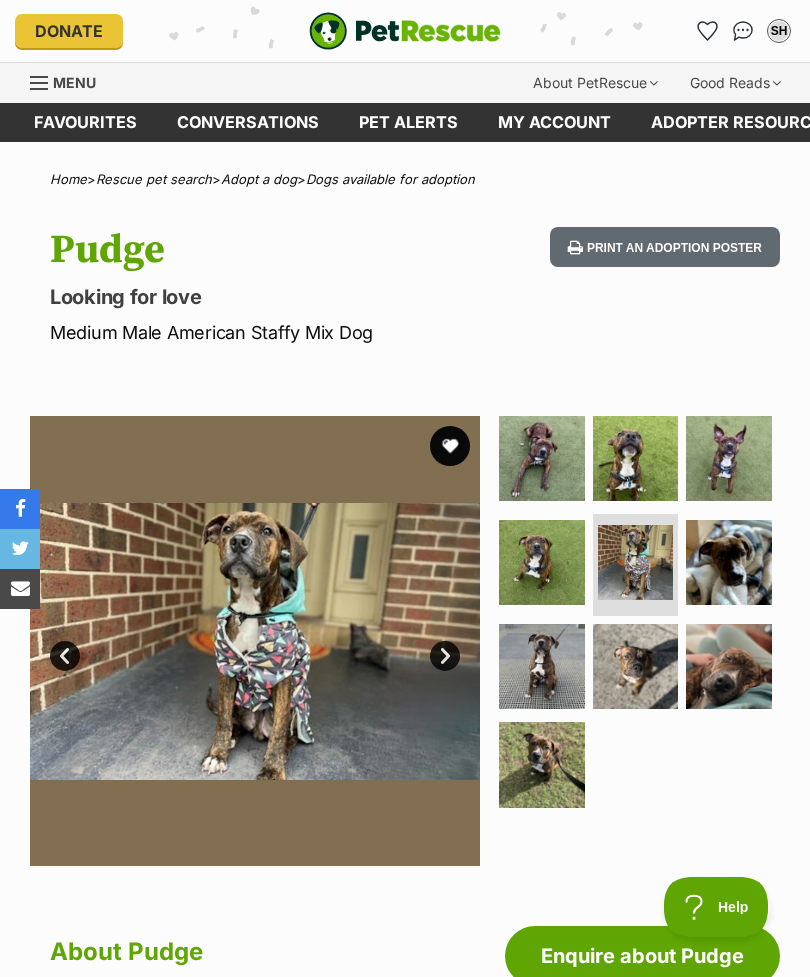 click on "Next" at bounding box center [445, 656] 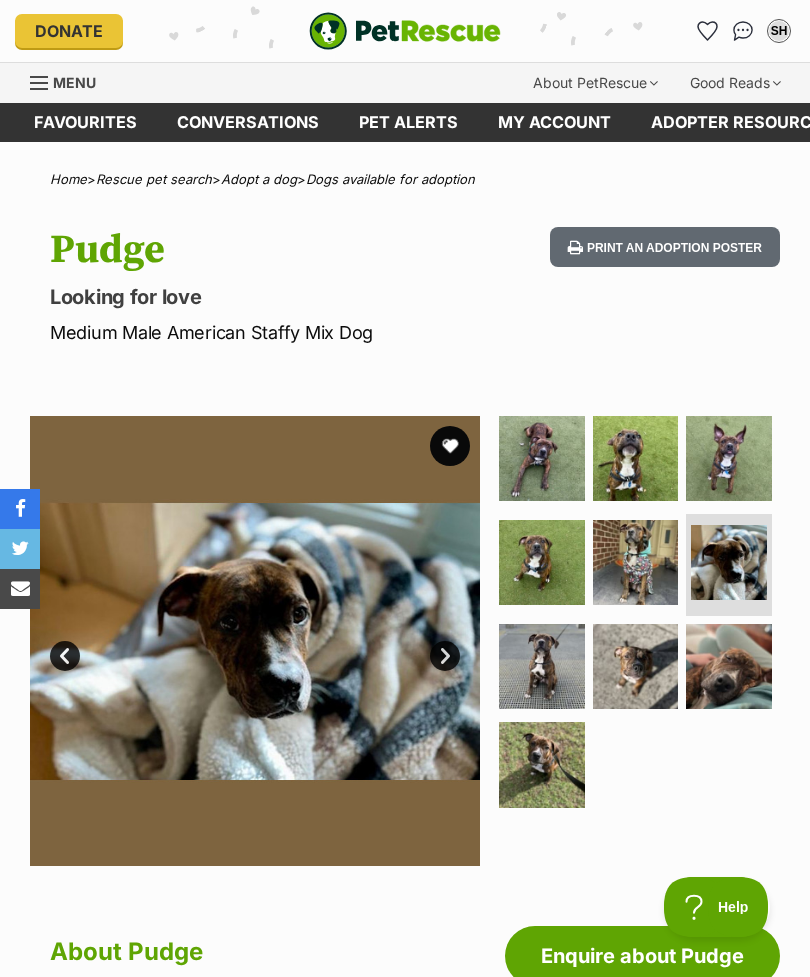 click on "Next" at bounding box center [445, 656] 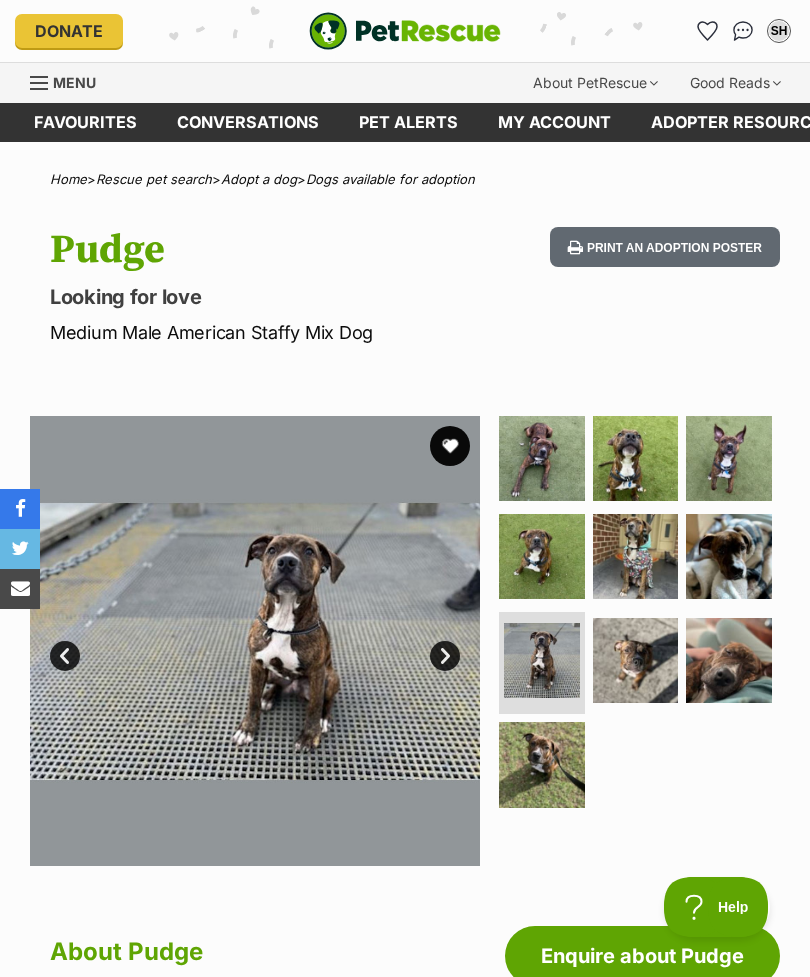 click on "Next" at bounding box center (445, 656) 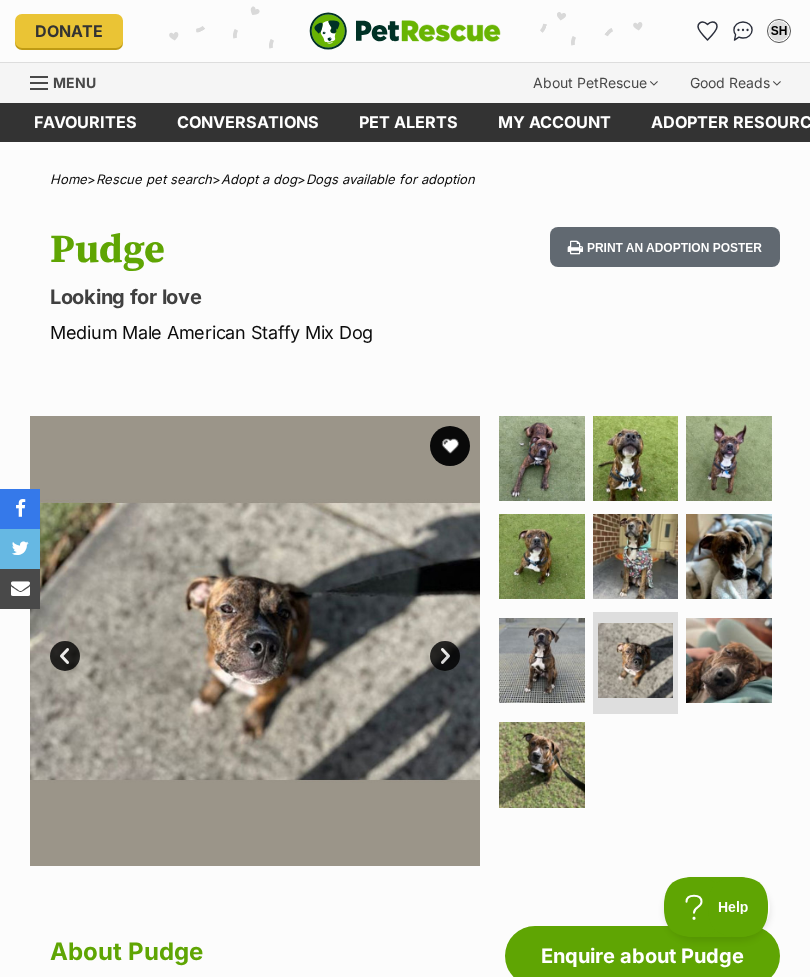 click on "Next" at bounding box center [445, 656] 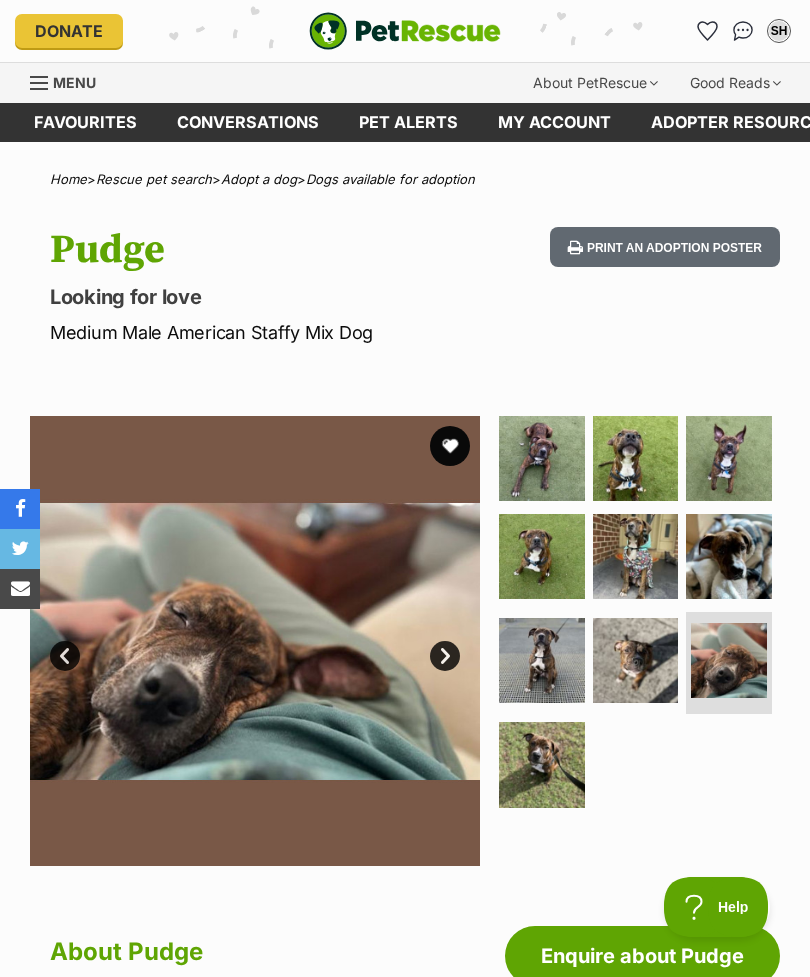 scroll, scrollTop: 0, scrollLeft: 0, axis: both 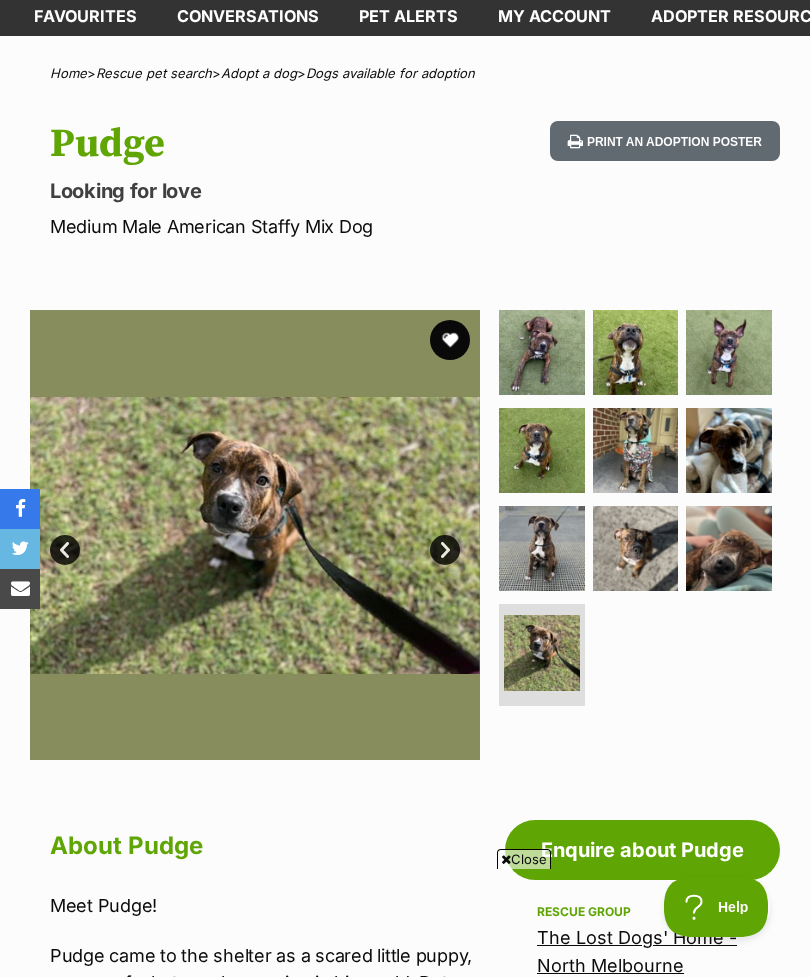 click at bounding box center (542, 353) 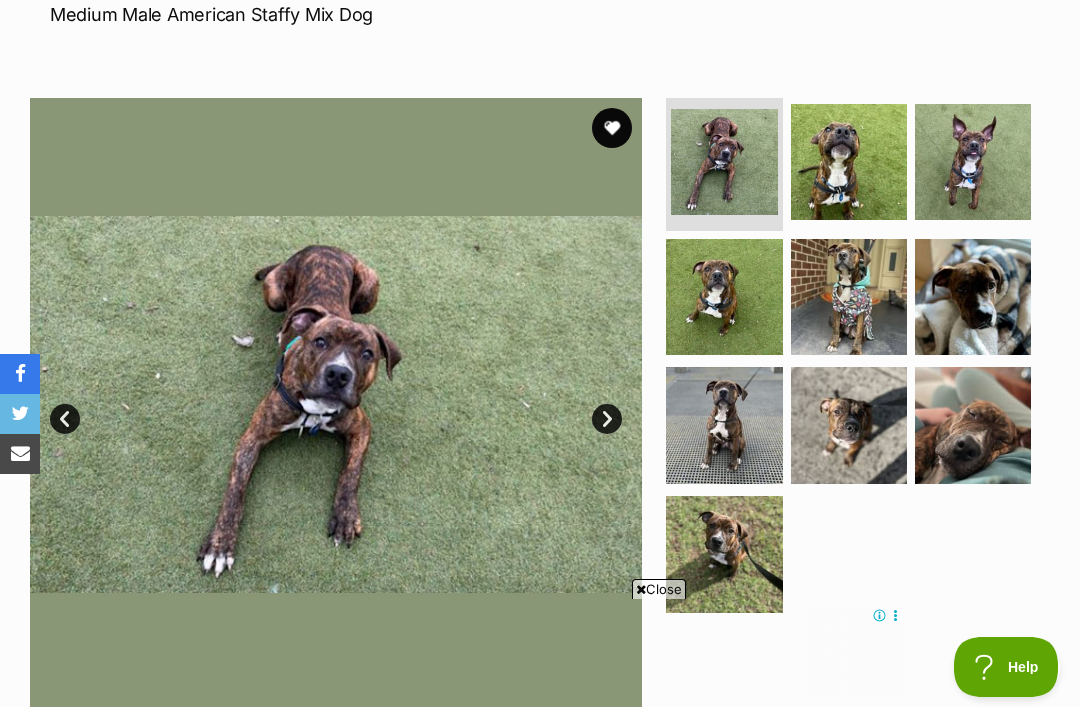 scroll, scrollTop: 0, scrollLeft: 0, axis: both 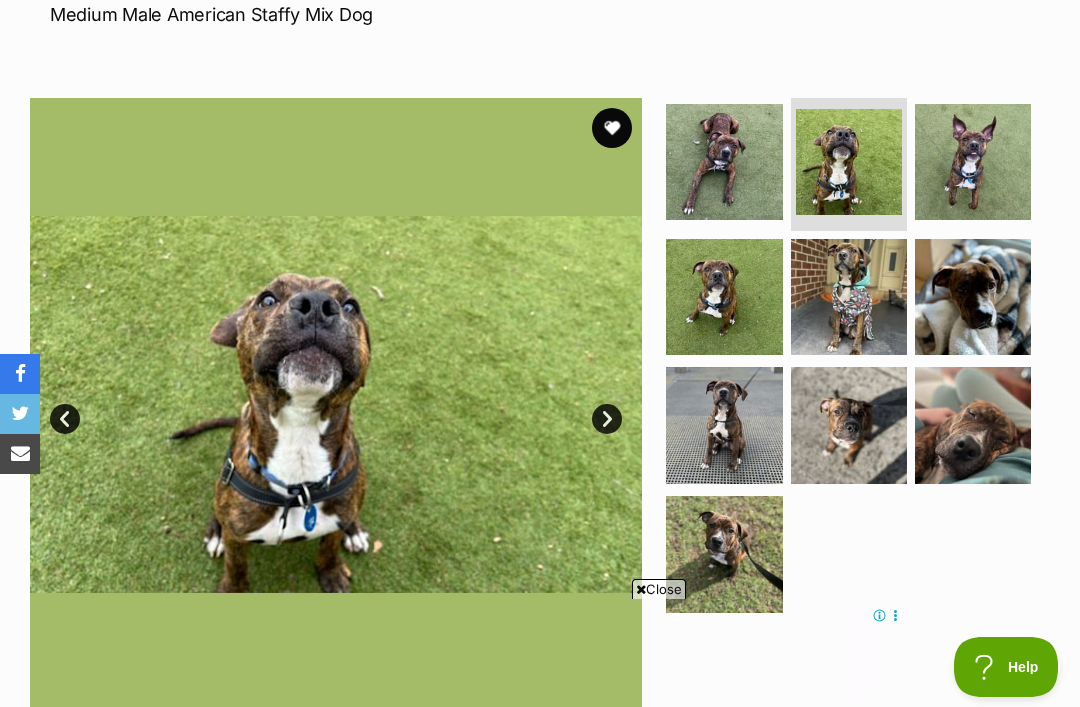 click on "Next" at bounding box center [607, 419] 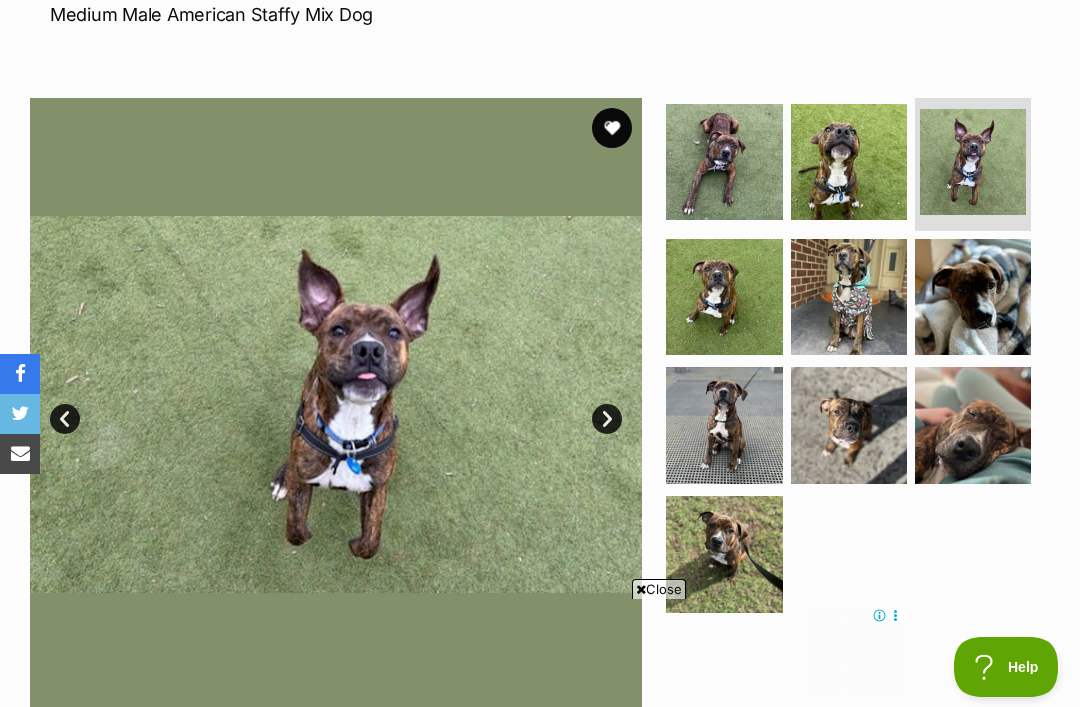 click on "Next" at bounding box center [607, 419] 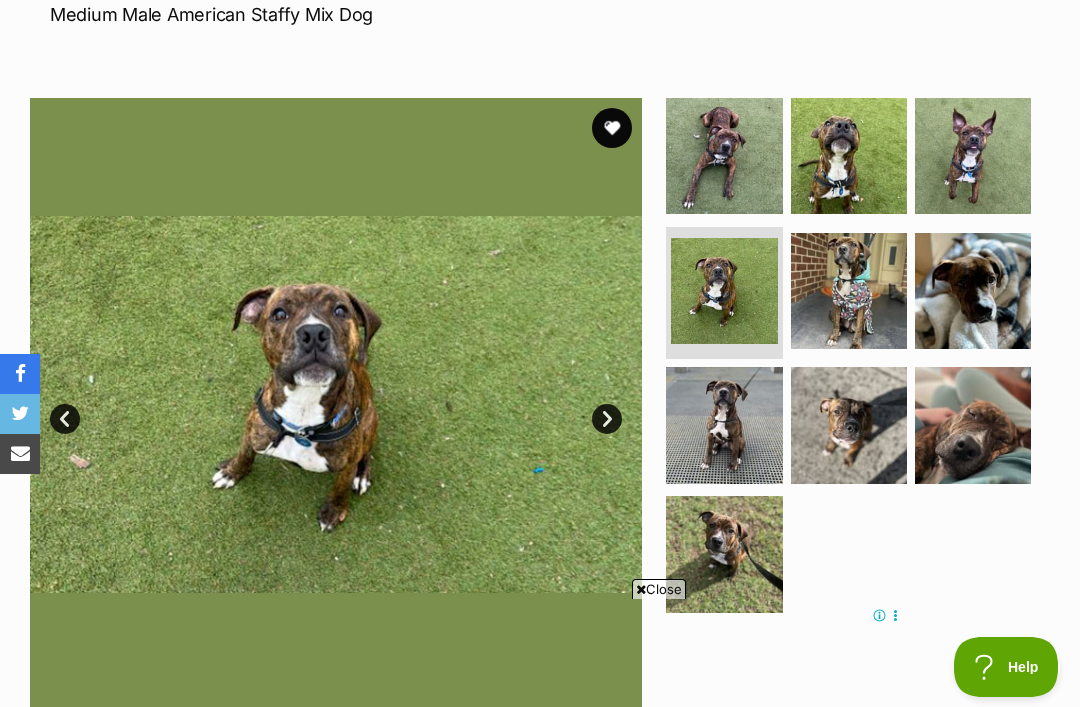 click on "Next" at bounding box center [607, 419] 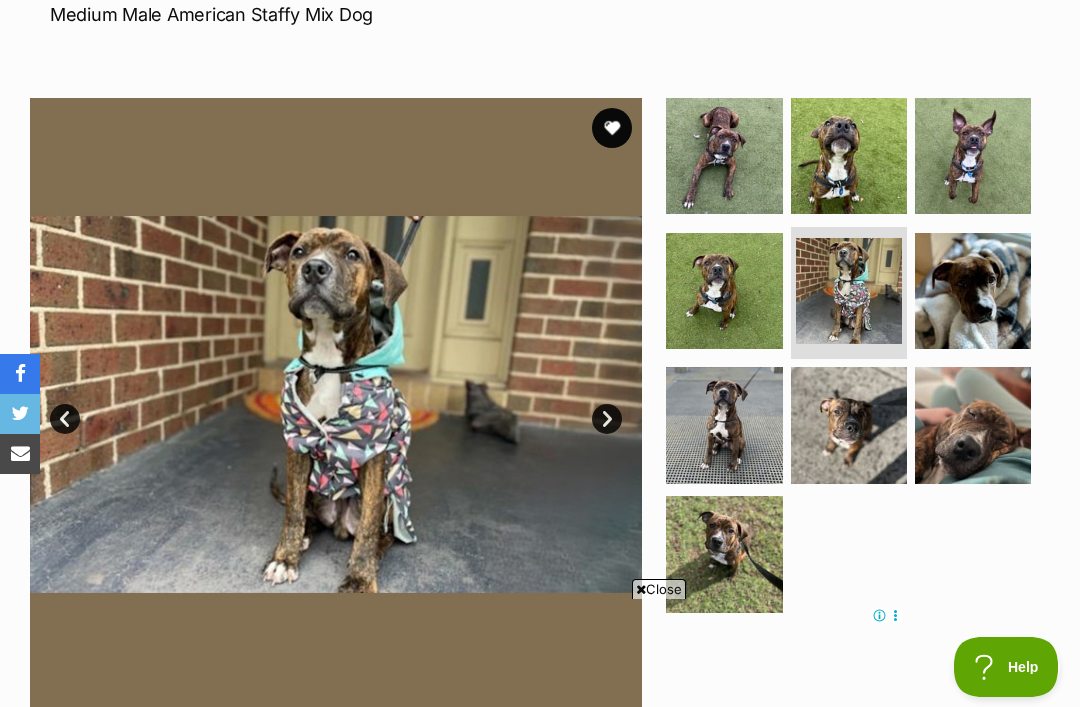 click on "Next" at bounding box center [607, 419] 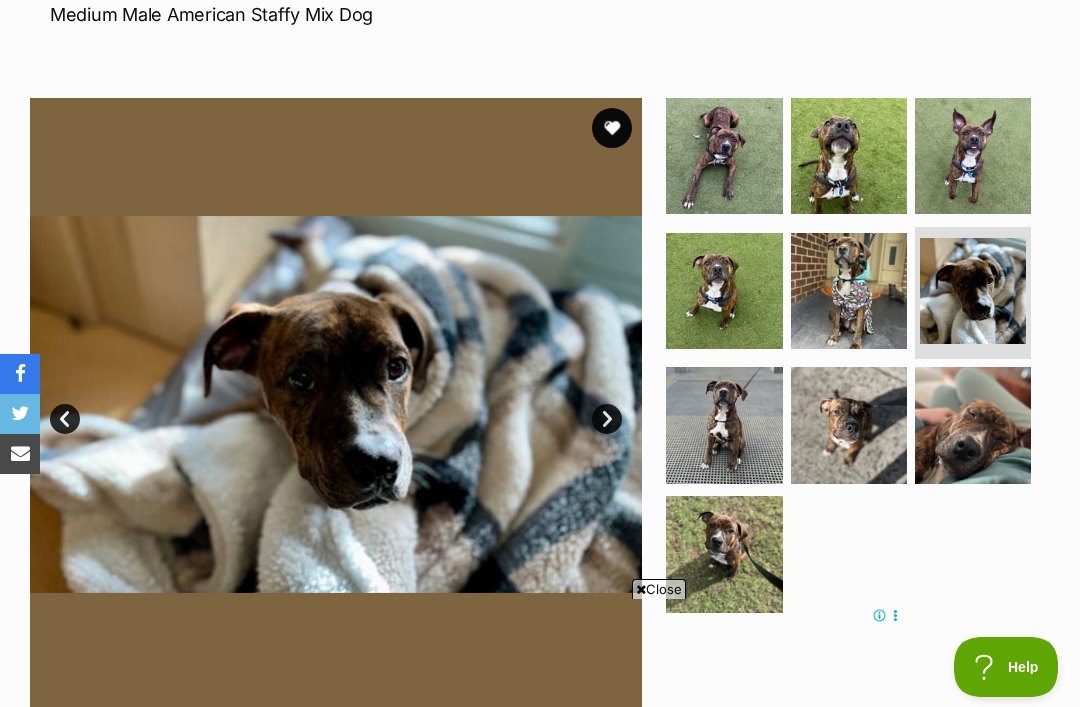 click on "Next" at bounding box center (607, 419) 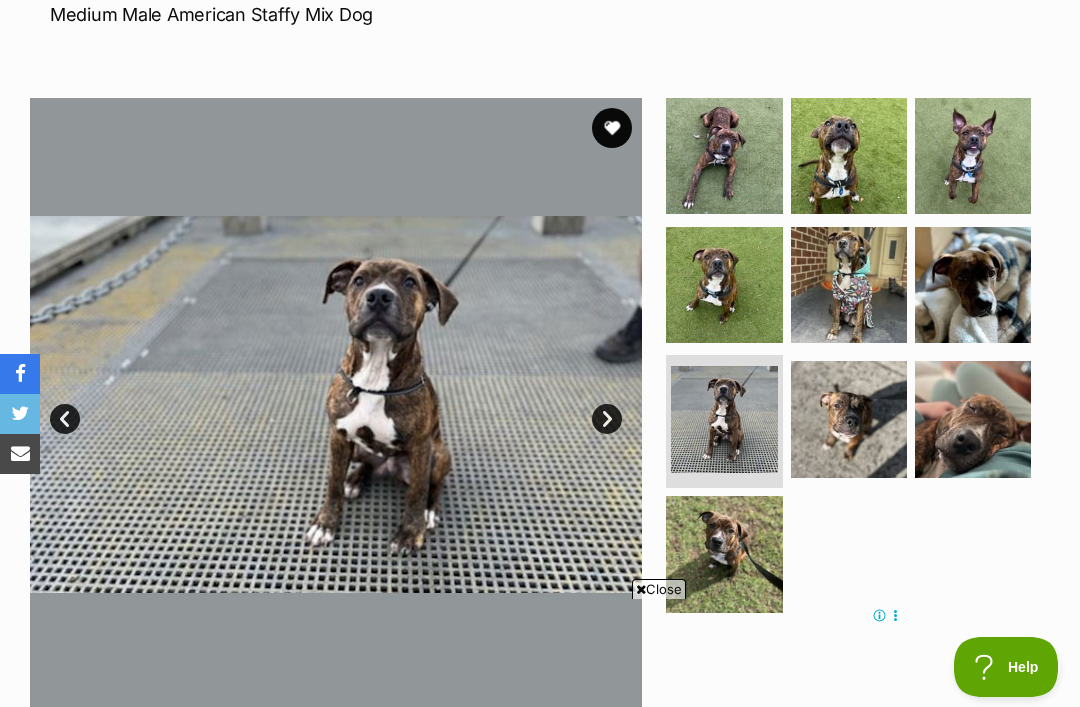 click on "Next" at bounding box center (607, 419) 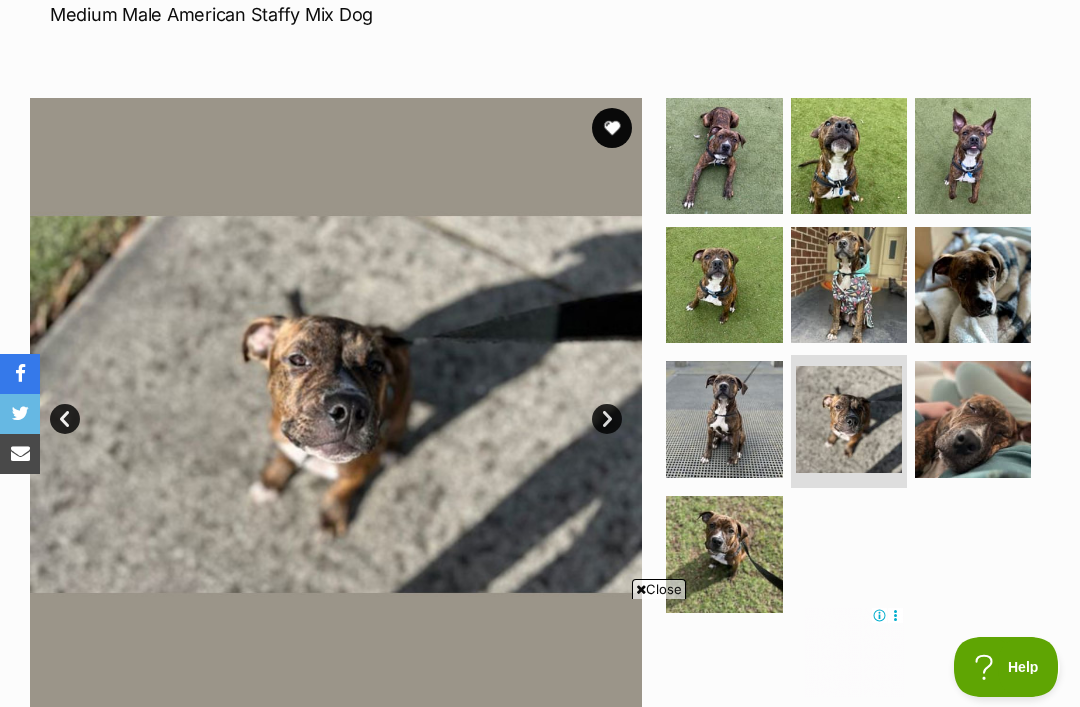 click on "Next" at bounding box center (607, 419) 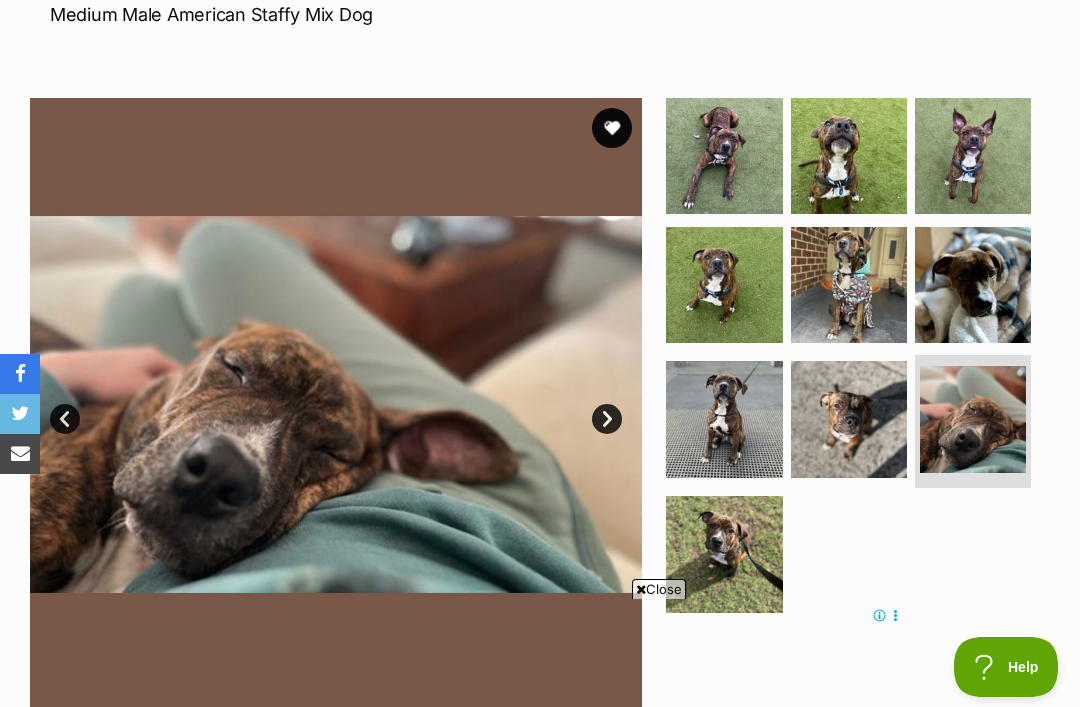 click on "Next" at bounding box center [607, 419] 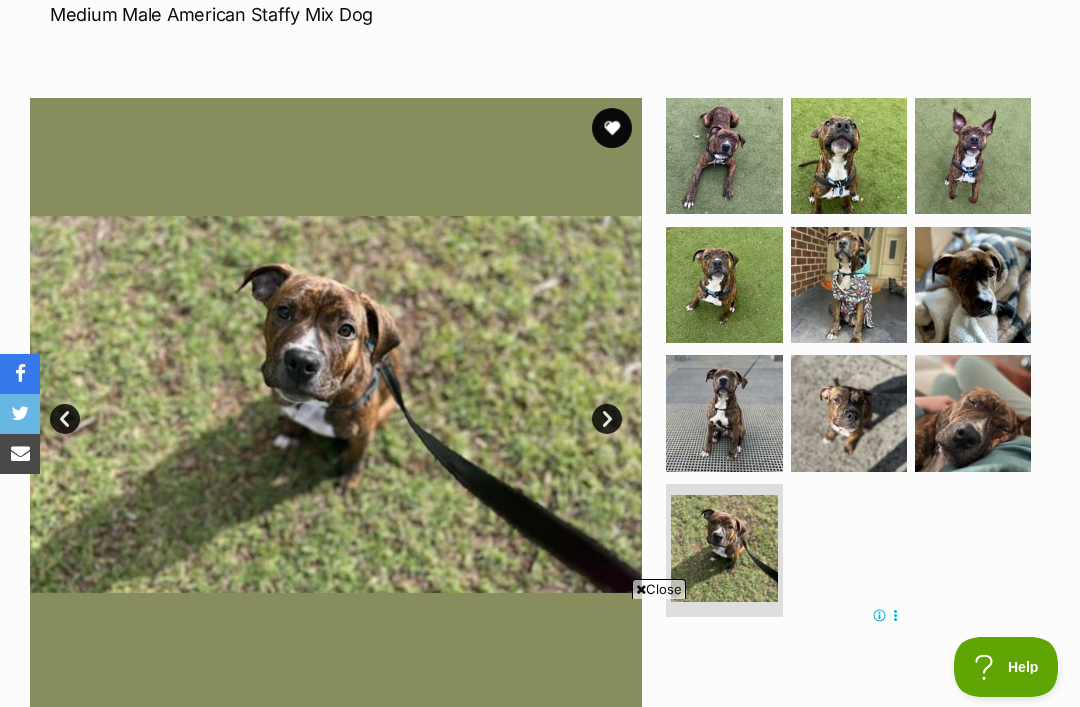 click on "Next" at bounding box center [607, 419] 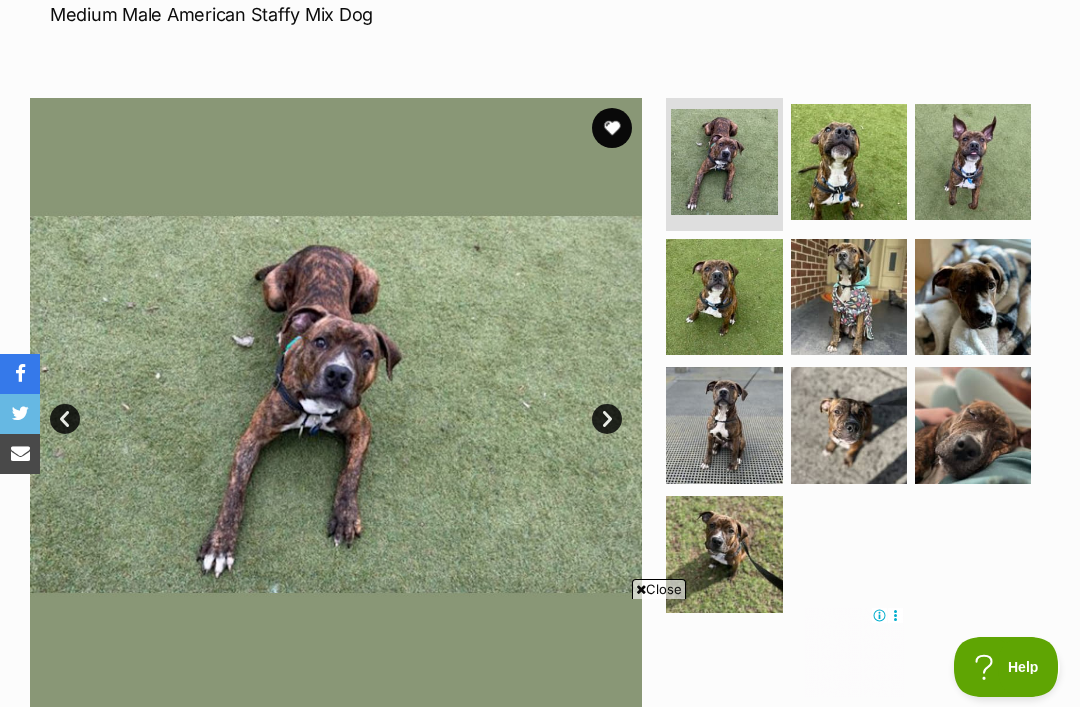 scroll, scrollTop: 0, scrollLeft: 0, axis: both 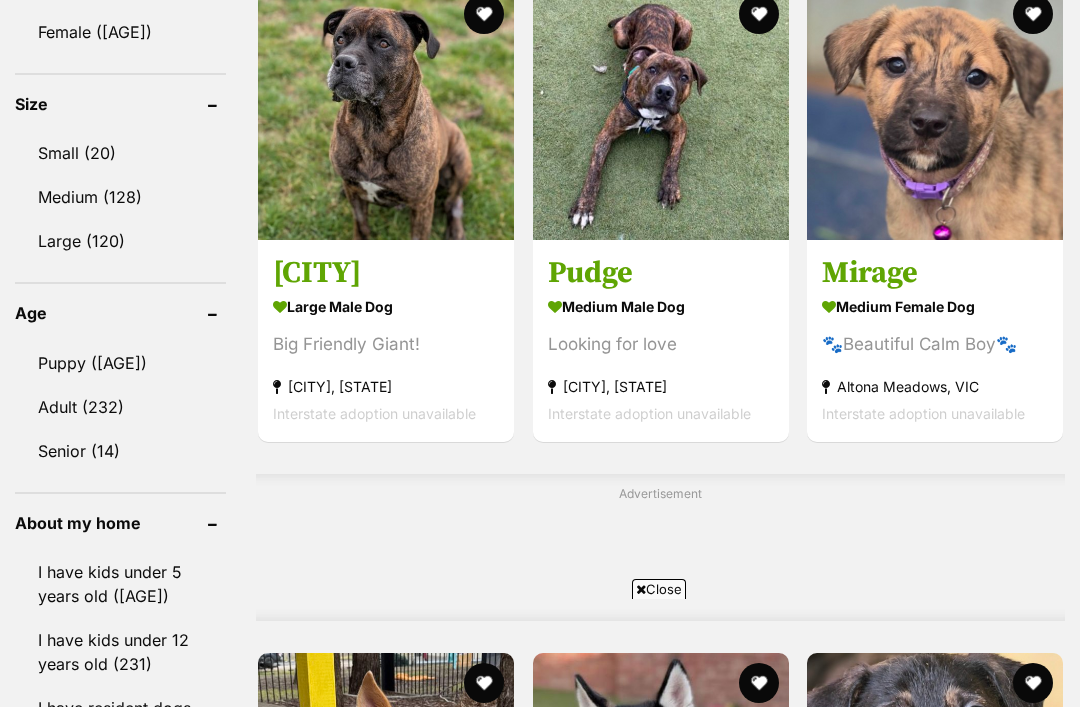 click at bounding box center [935, 112] 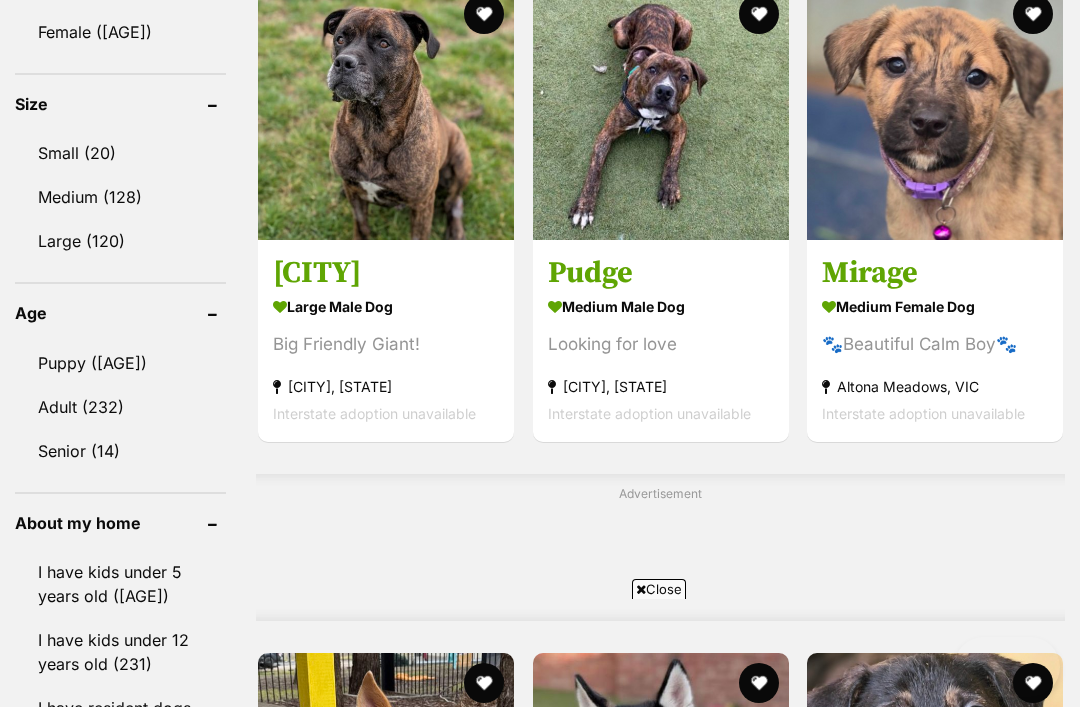 scroll, scrollTop: 1327, scrollLeft: 0, axis: vertical 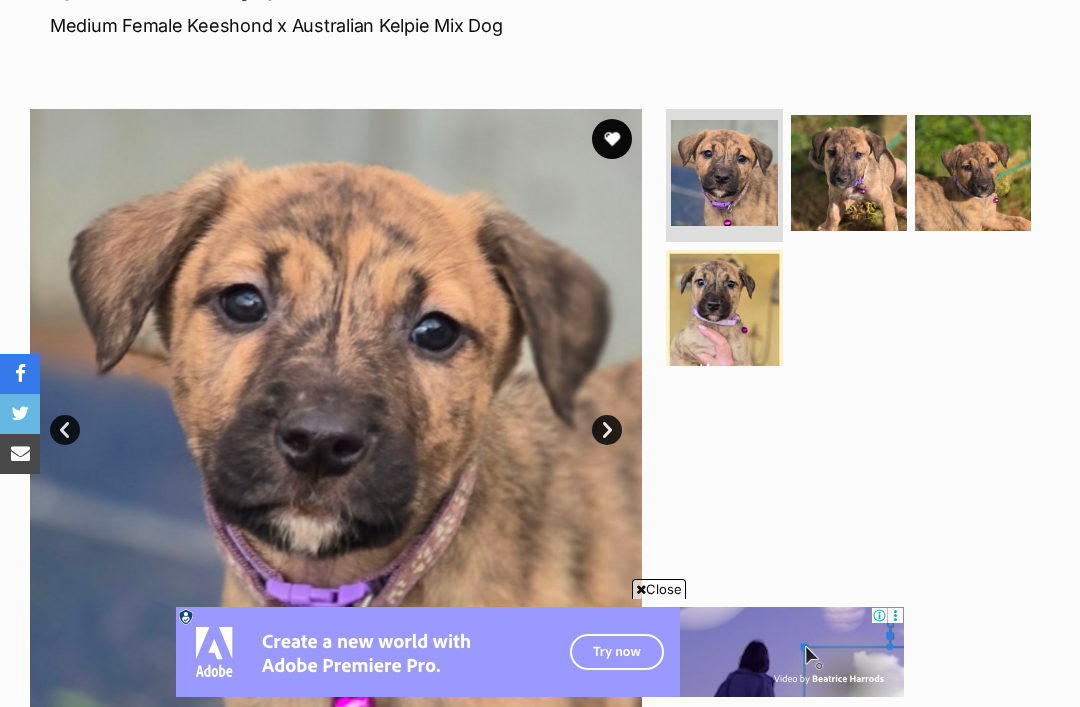 click on "Next" at bounding box center [607, 430] 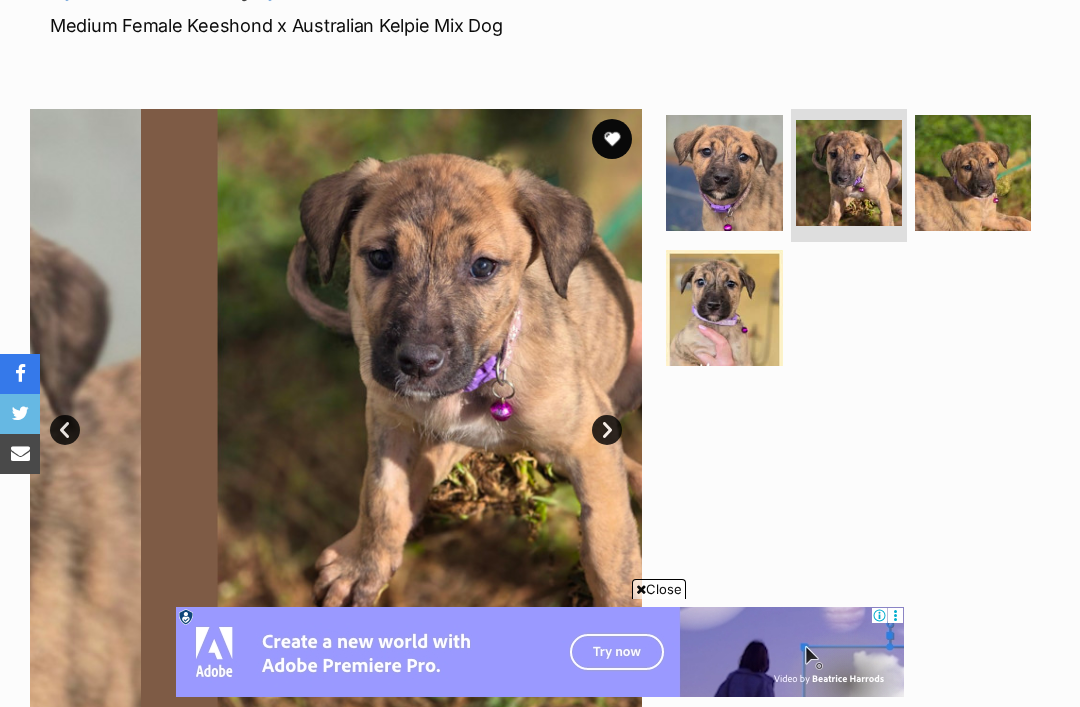 click on "Next" at bounding box center [607, 430] 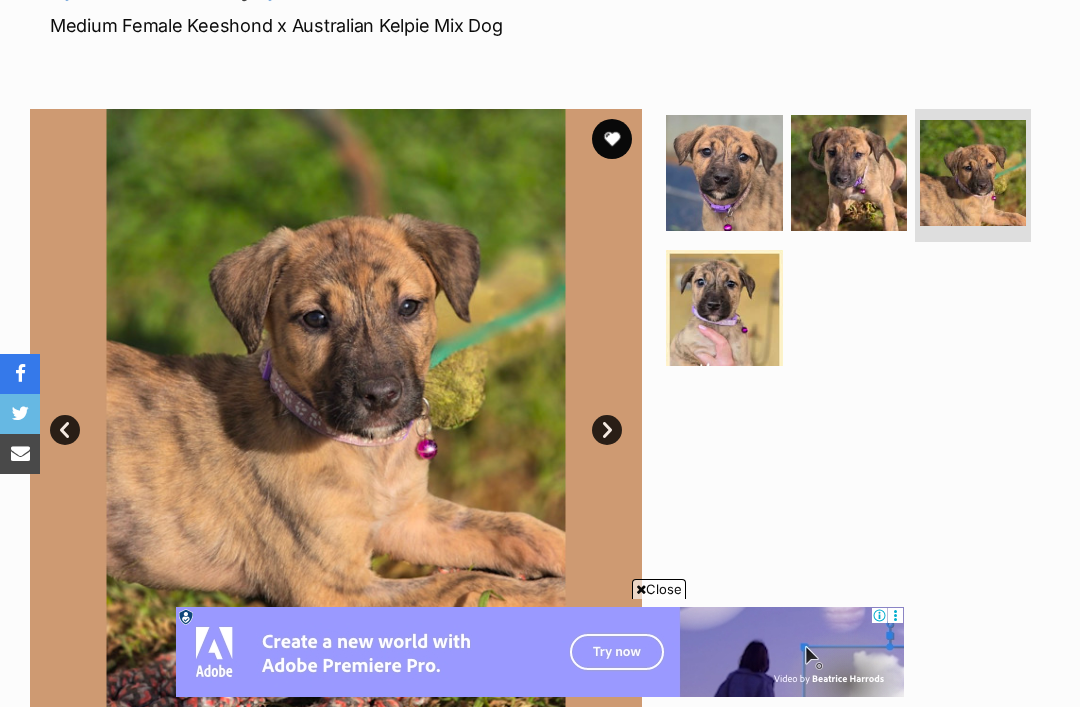 click on "Next" at bounding box center (607, 430) 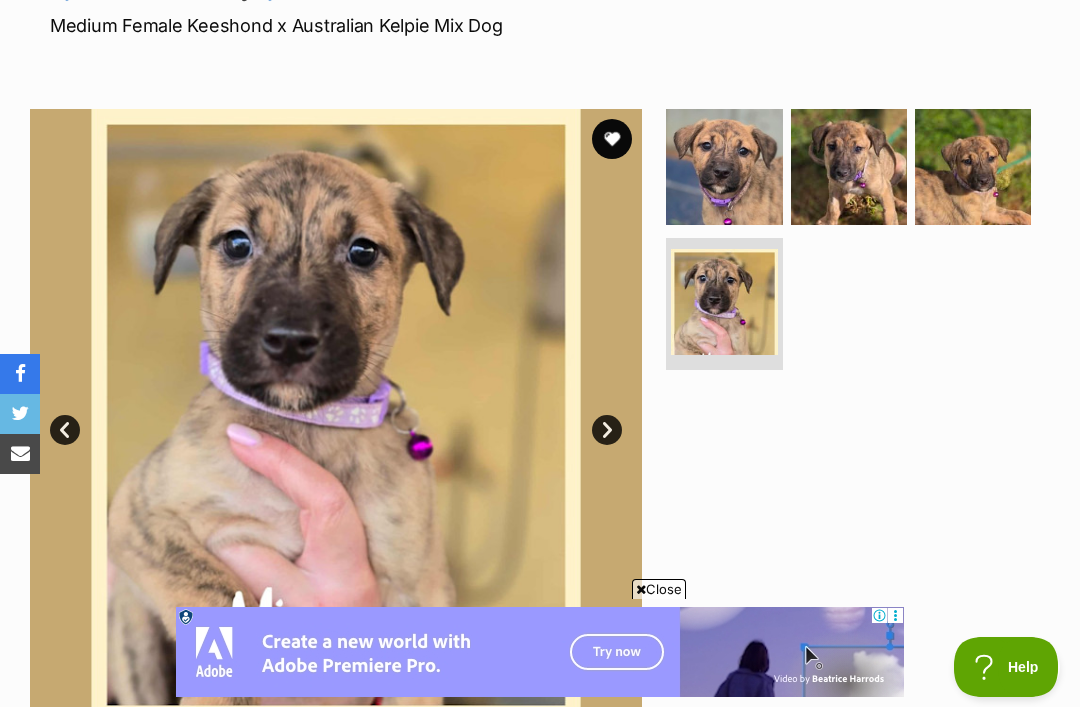 scroll, scrollTop: 0, scrollLeft: 0, axis: both 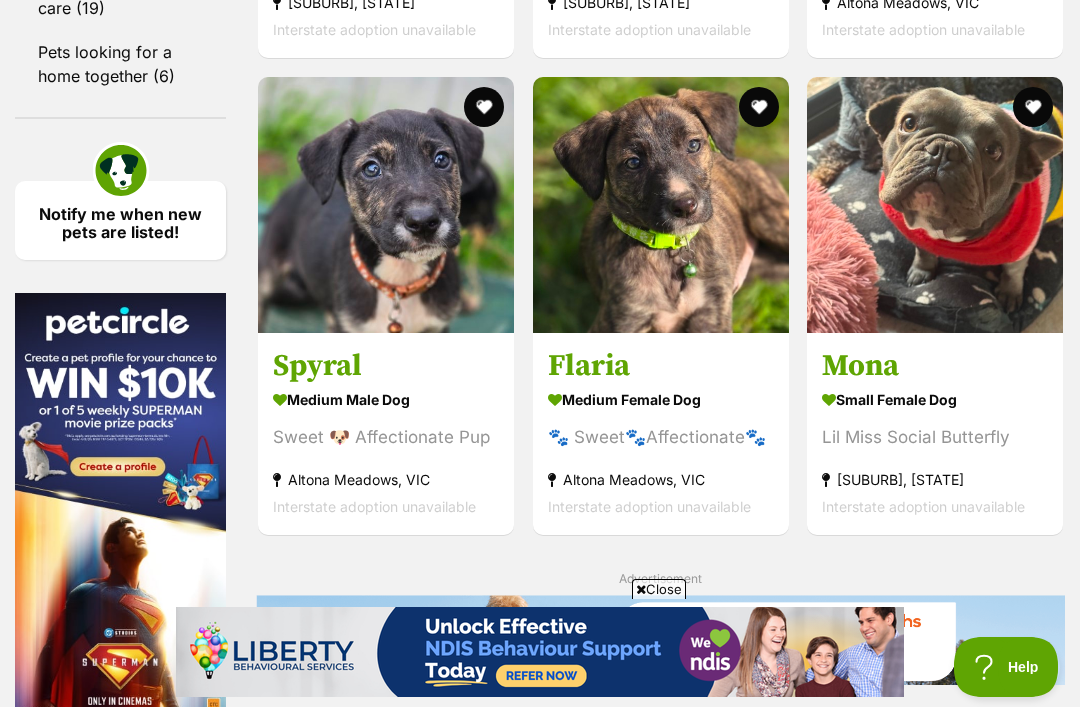 click at bounding box center (661, 205) 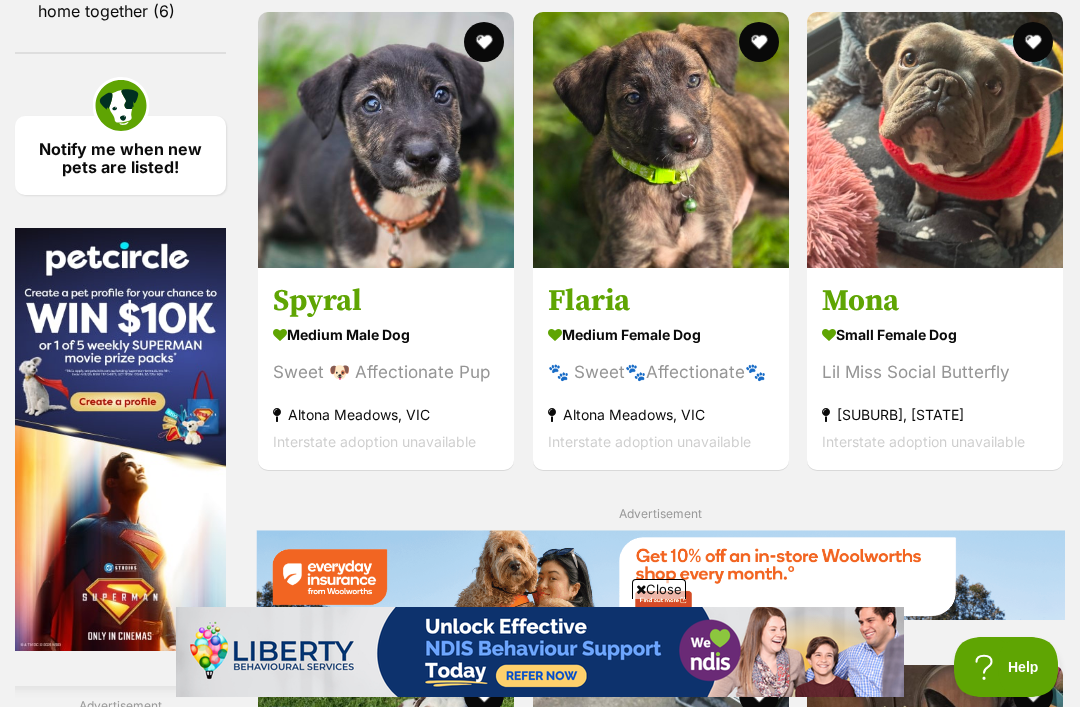 scroll, scrollTop: 0, scrollLeft: 0, axis: both 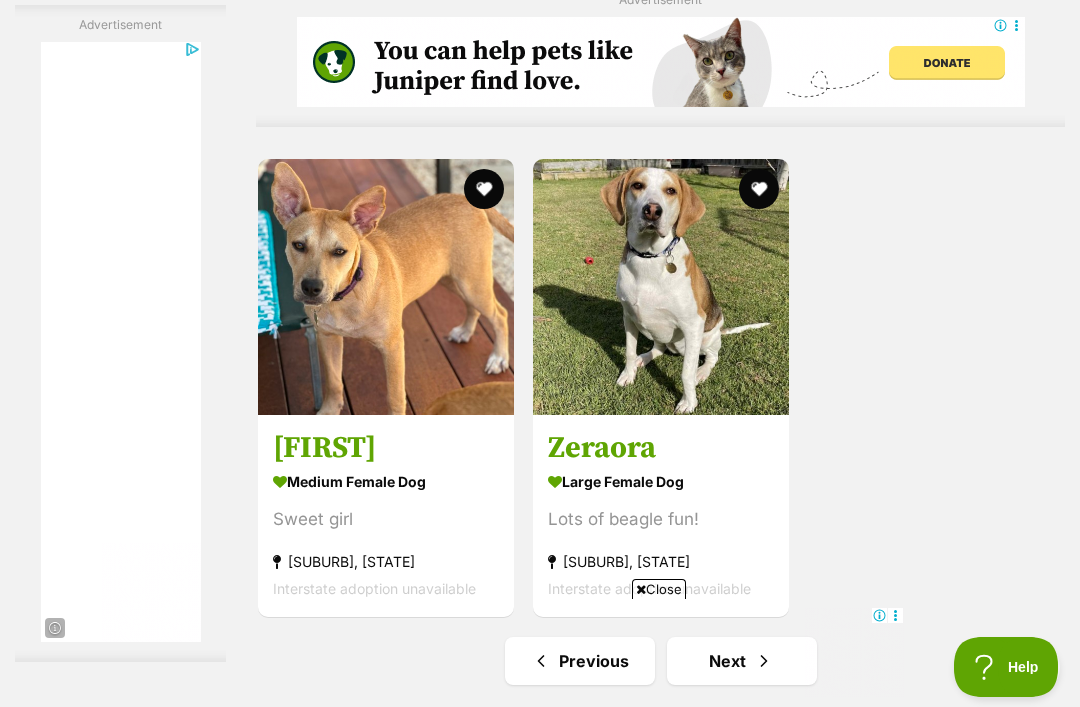 click at bounding box center (386, 287) 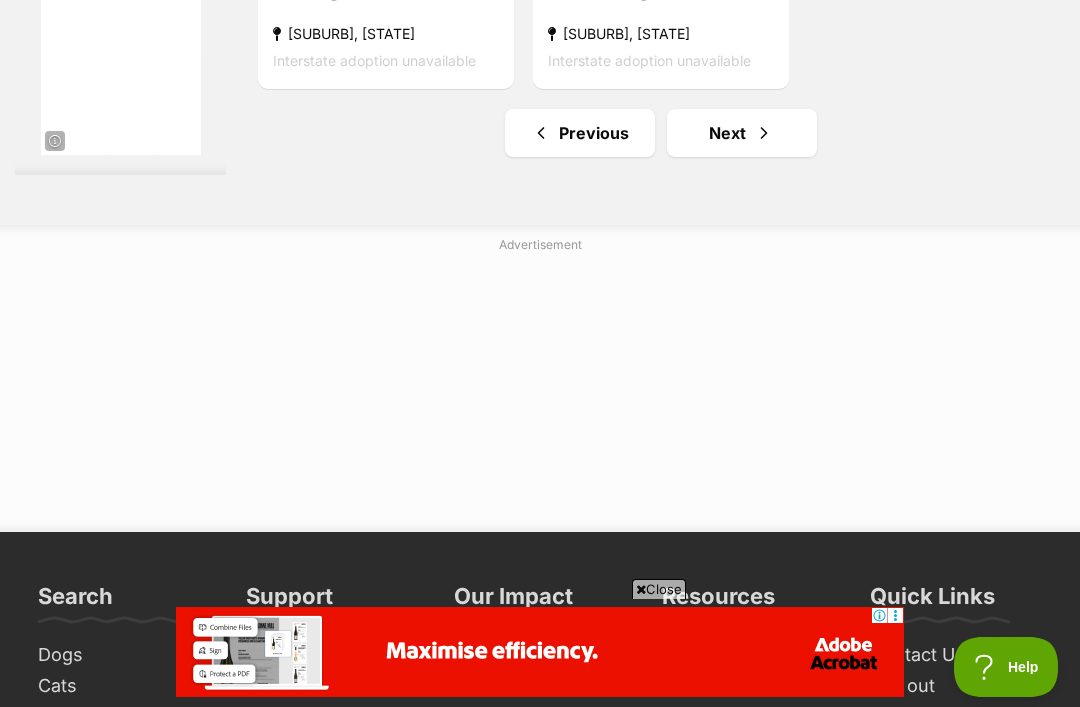 scroll, scrollTop: 4673, scrollLeft: 0, axis: vertical 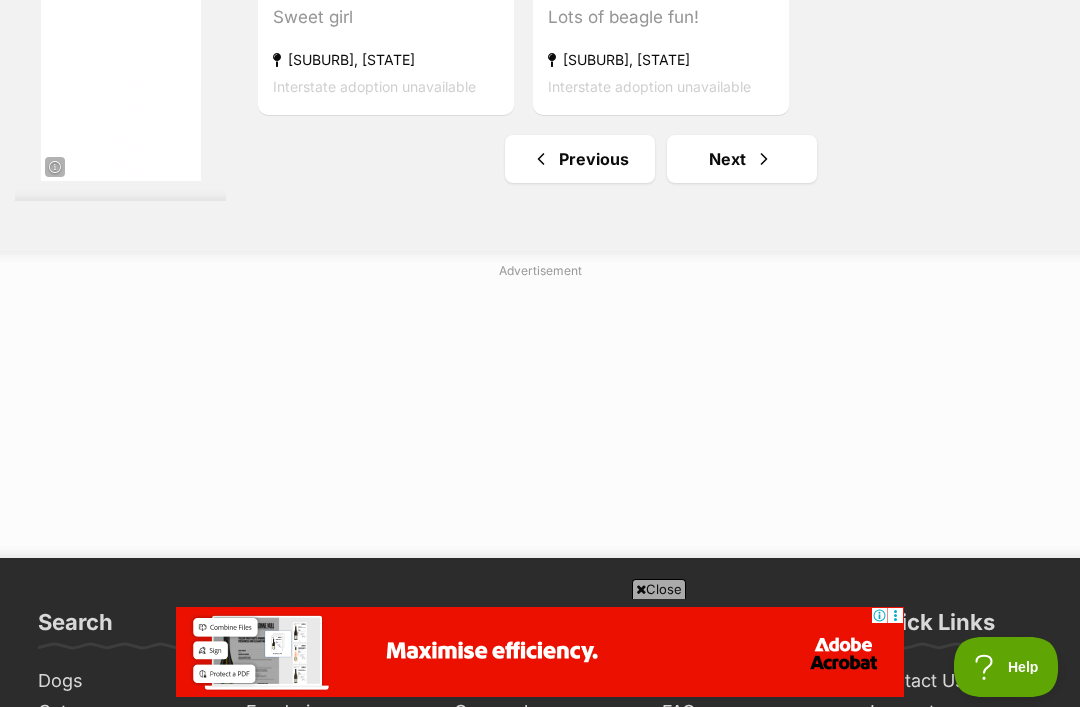 click at bounding box center [764, 159] 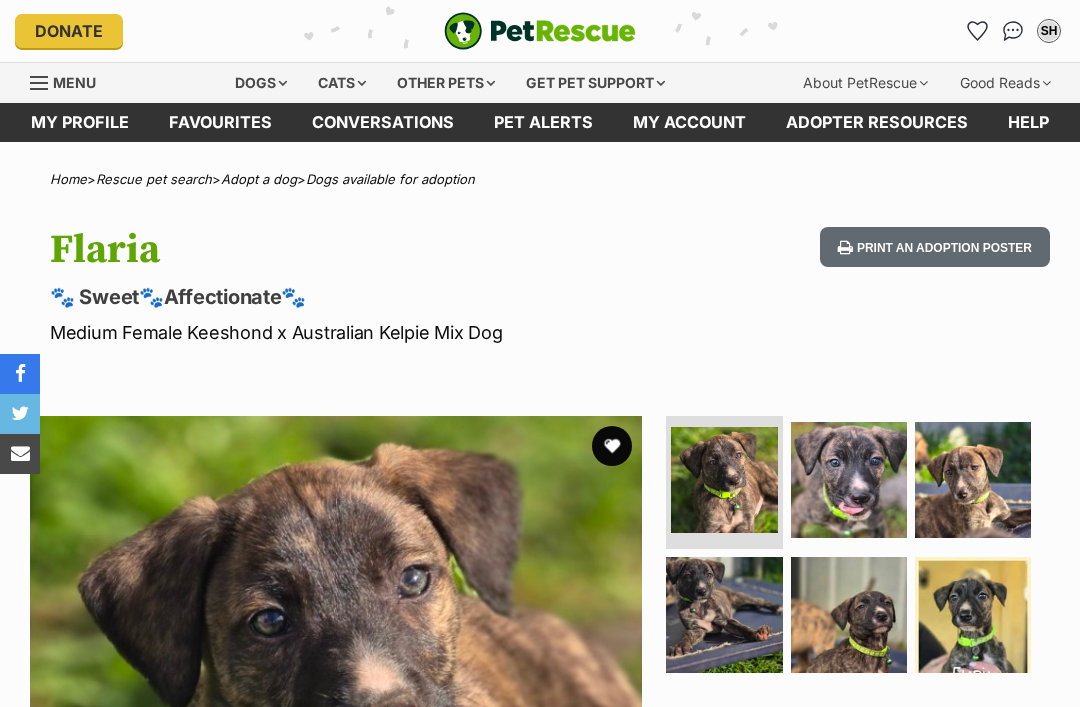 scroll, scrollTop: 0, scrollLeft: 0, axis: both 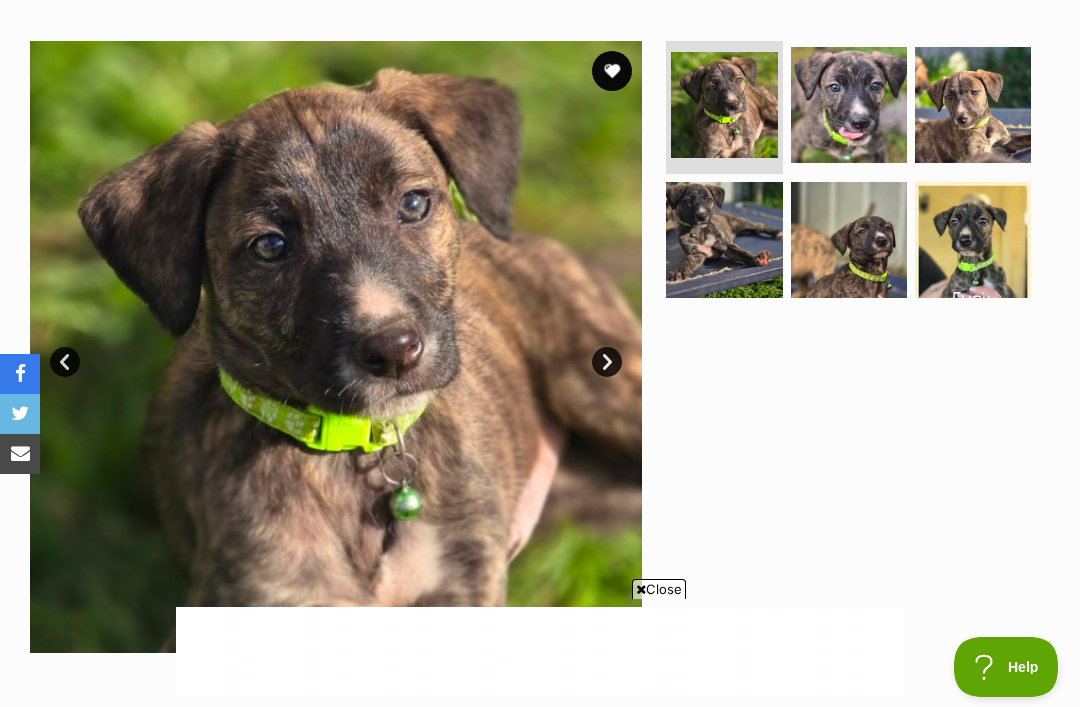 click on "Next" at bounding box center (607, 362) 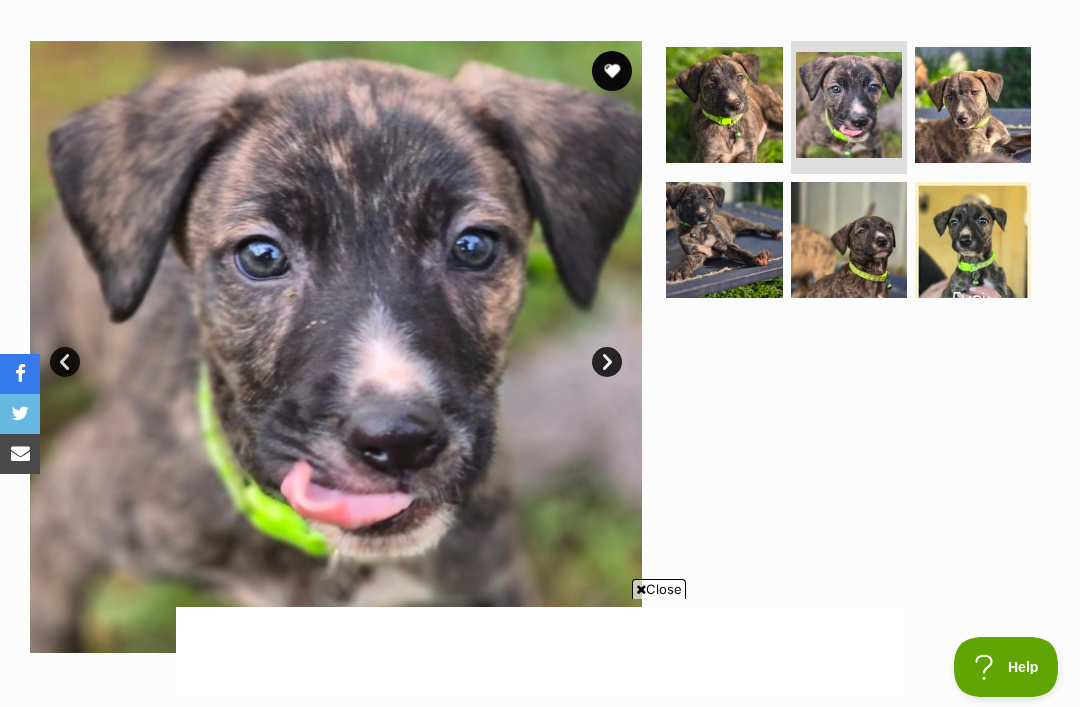 click on "Next" at bounding box center [607, 362] 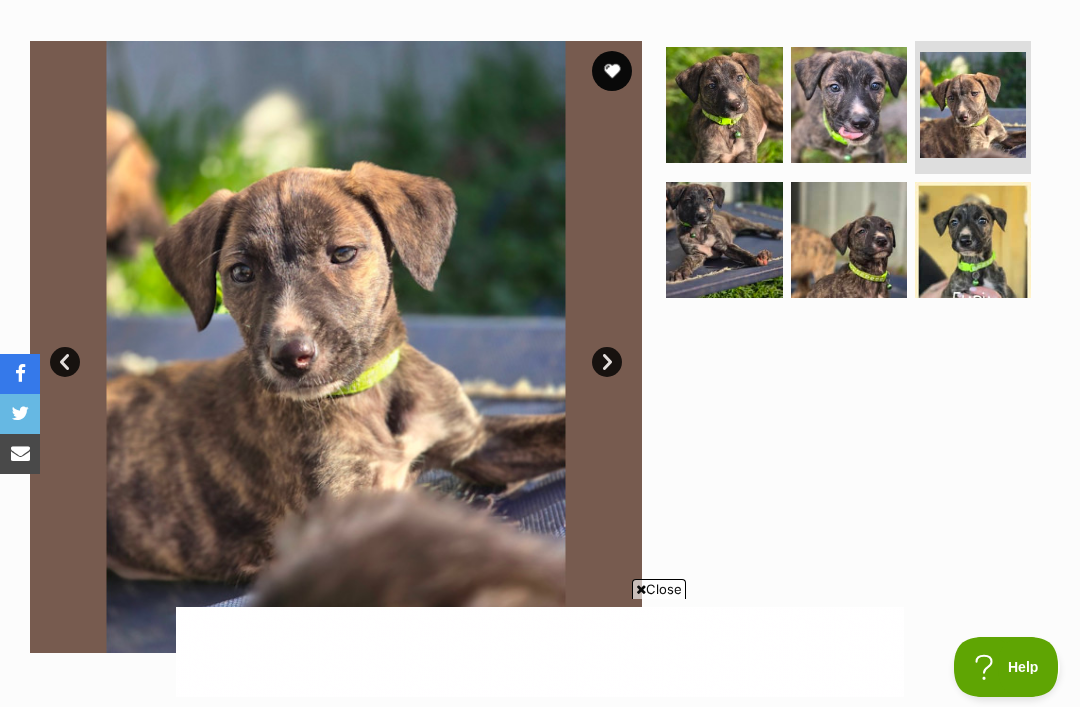 scroll, scrollTop: 0, scrollLeft: 0, axis: both 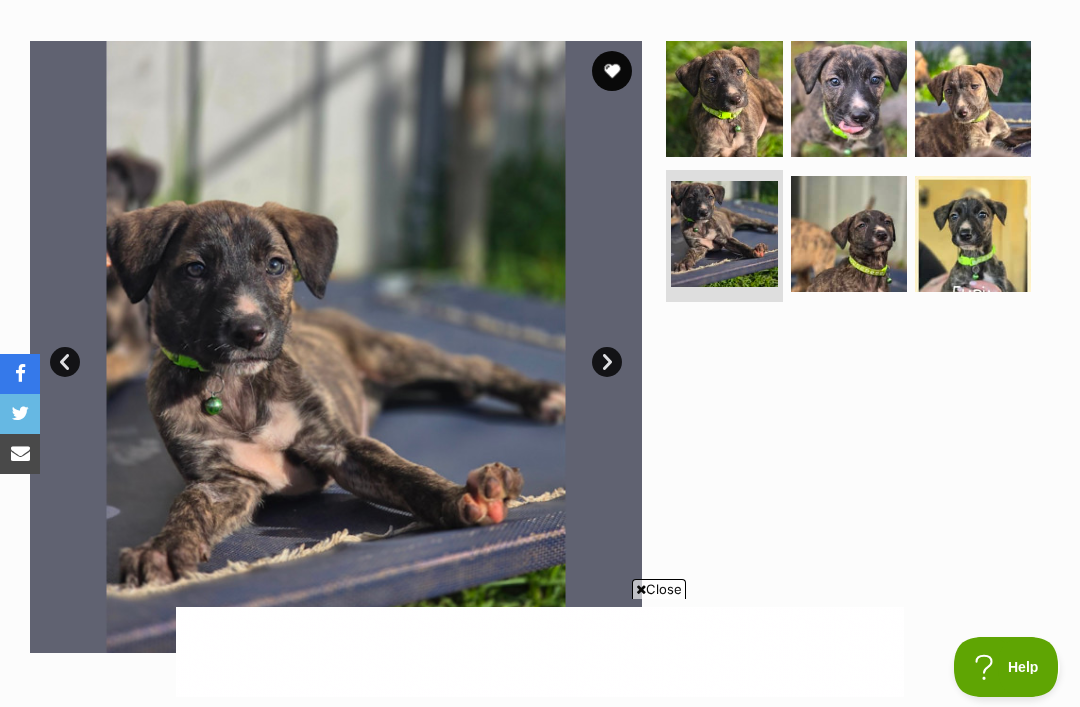 click on "Next" at bounding box center [607, 362] 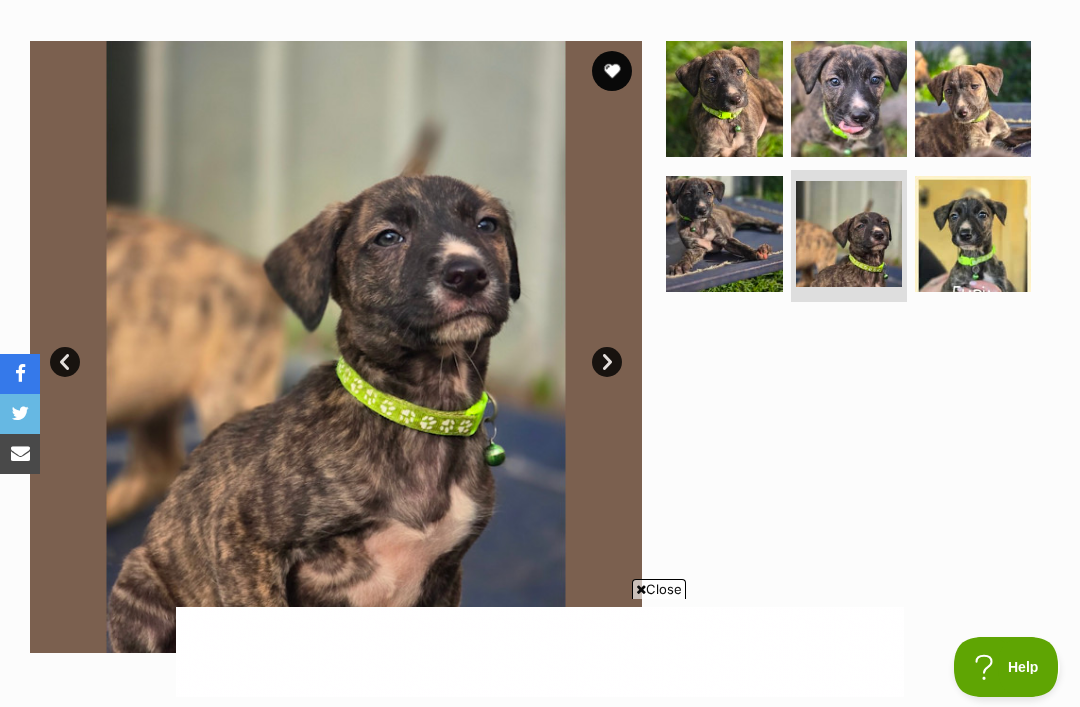 click on "Next" at bounding box center [607, 362] 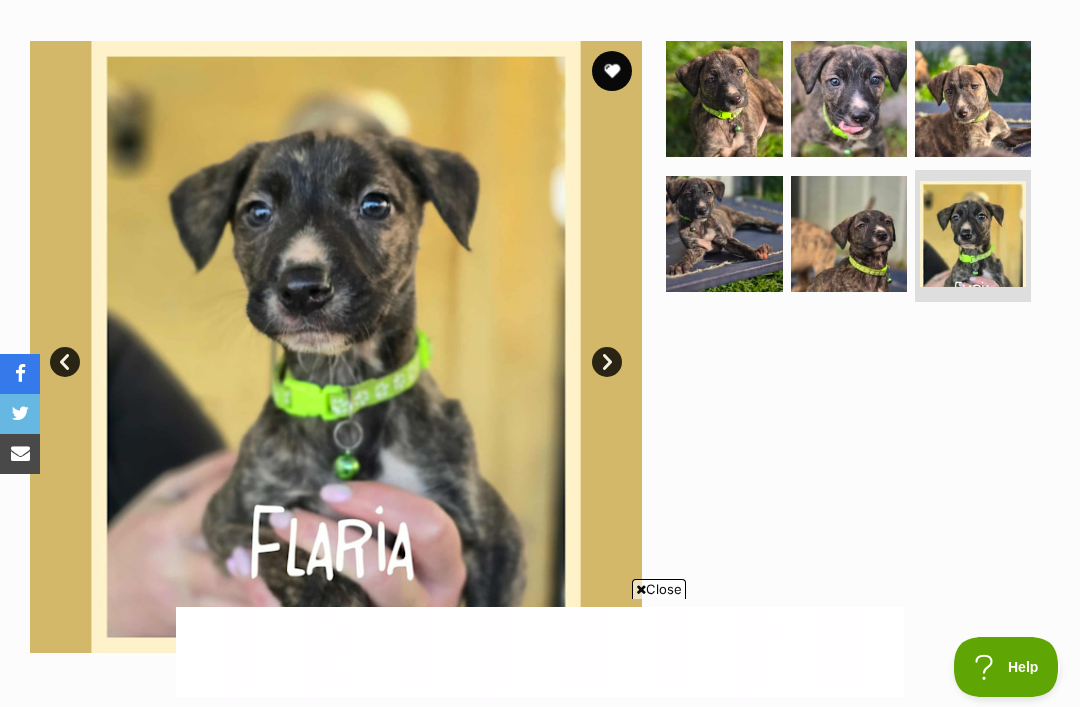 click on "Next" at bounding box center (607, 362) 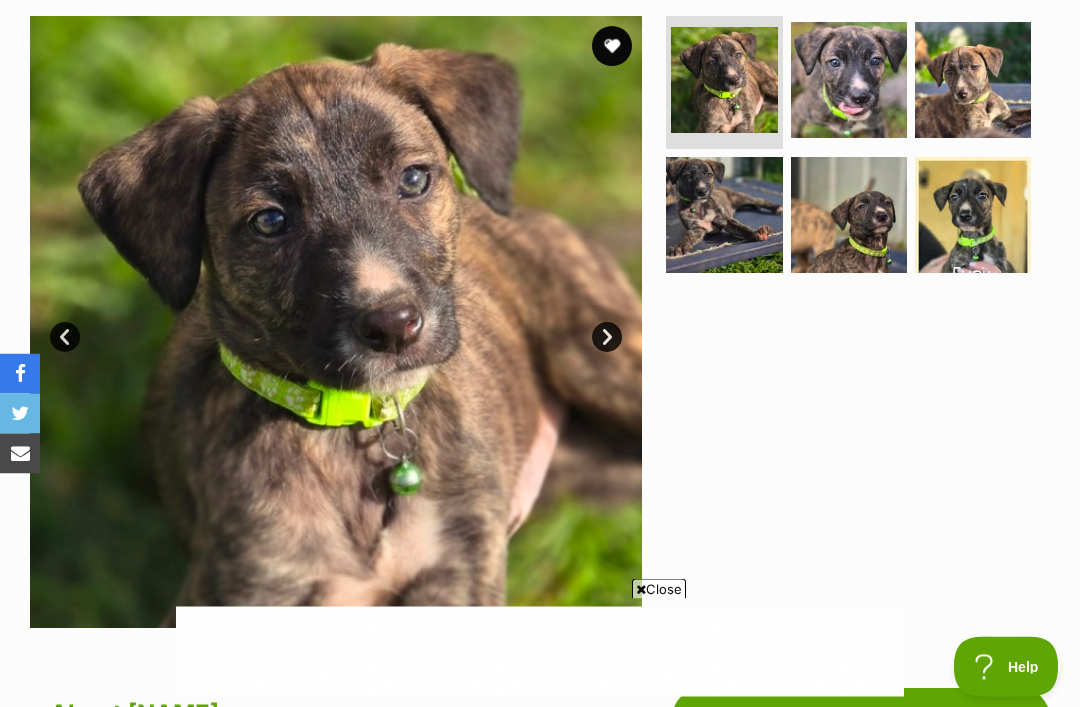 scroll, scrollTop: 297, scrollLeft: 0, axis: vertical 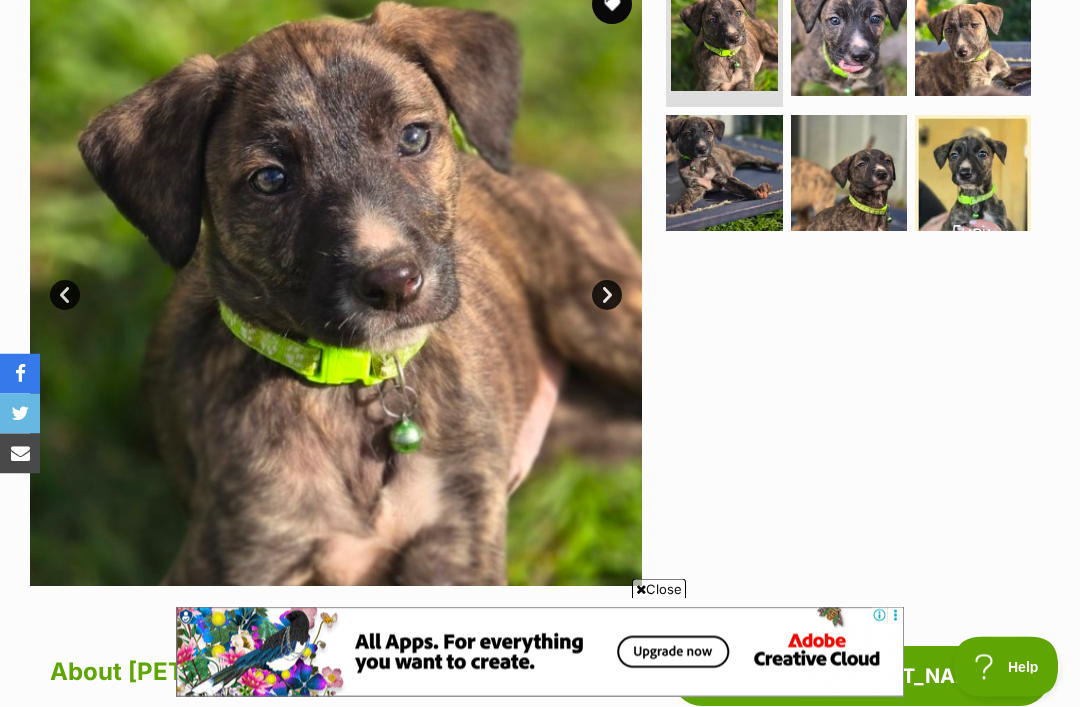 click on "Next" at bounding box center [607, 296] 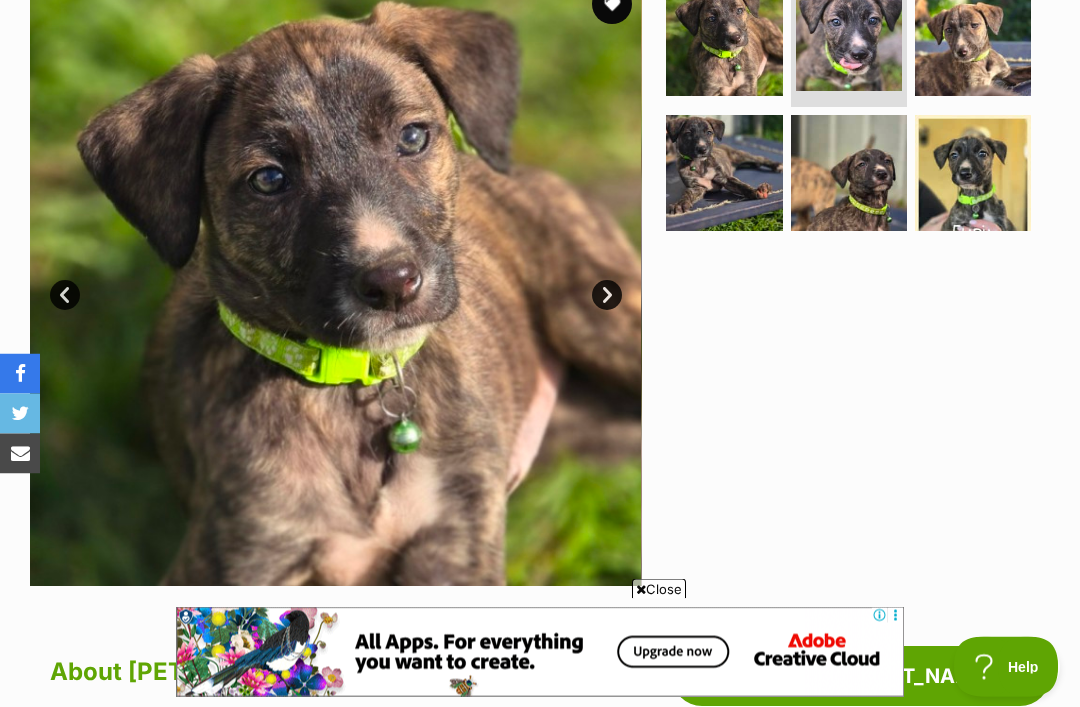 scroll, scrollTop: 442, scrollLeft: 0, axis: vertical 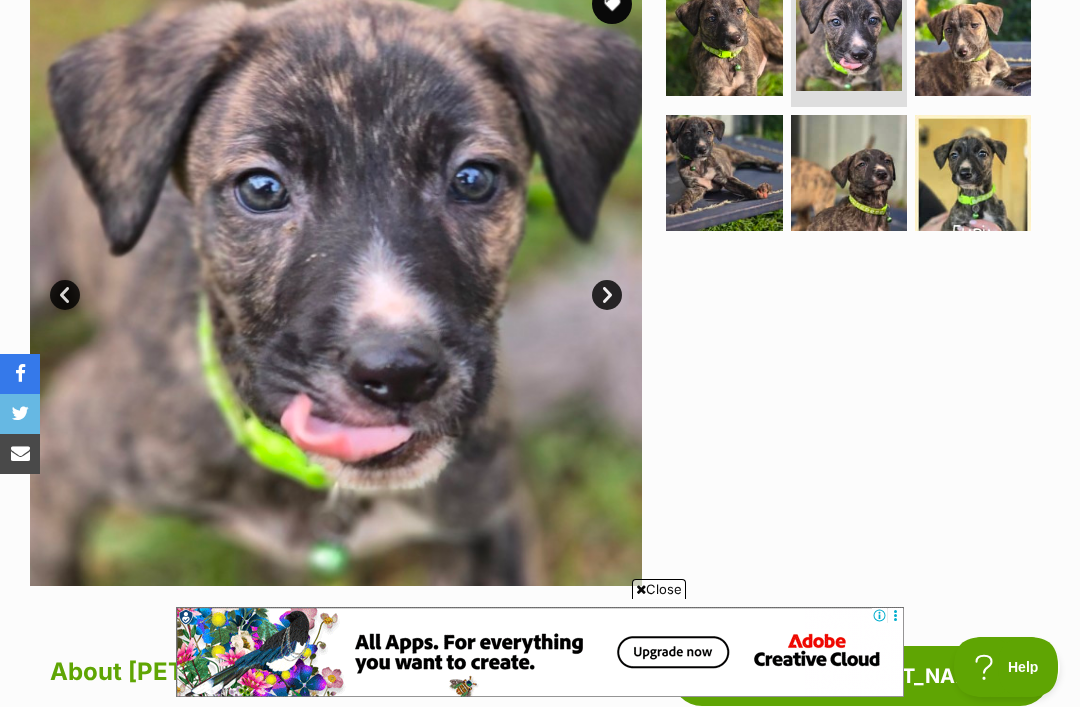 click on "Next" at bounding box center (607, 295) 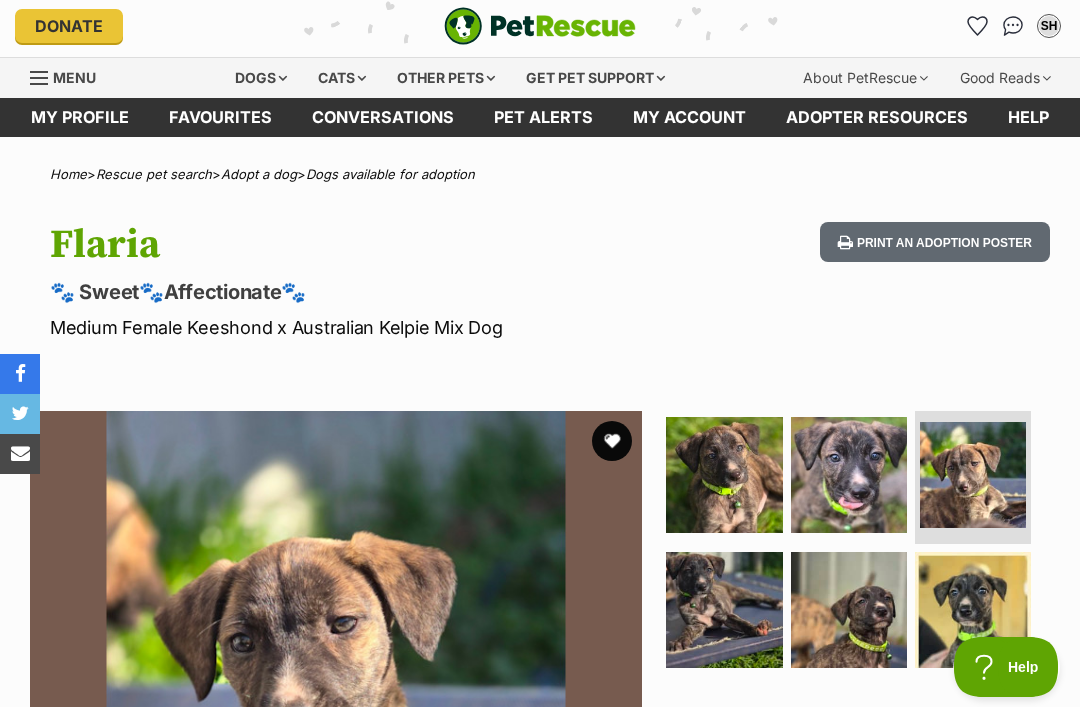 scroll, scrollTop: 0, scrollLeft: 0, axis: both 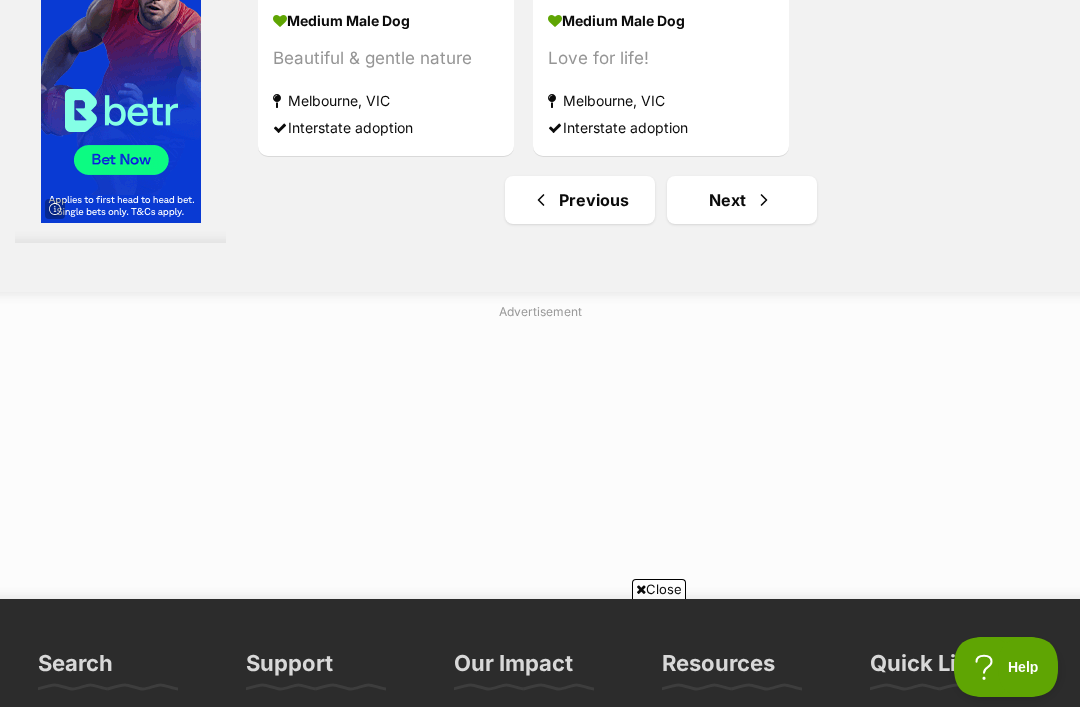 click on "Next" at bounding box center (742, 200) 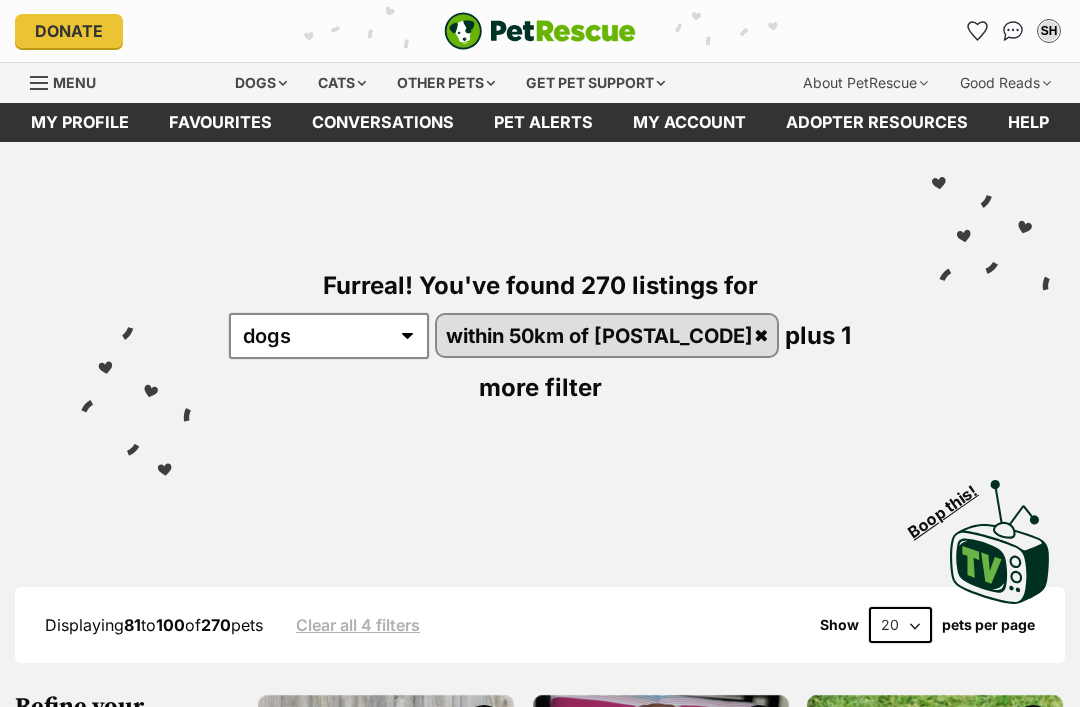 scroll, scrollTop: 421, scrollLeft: 0, axis: vertical 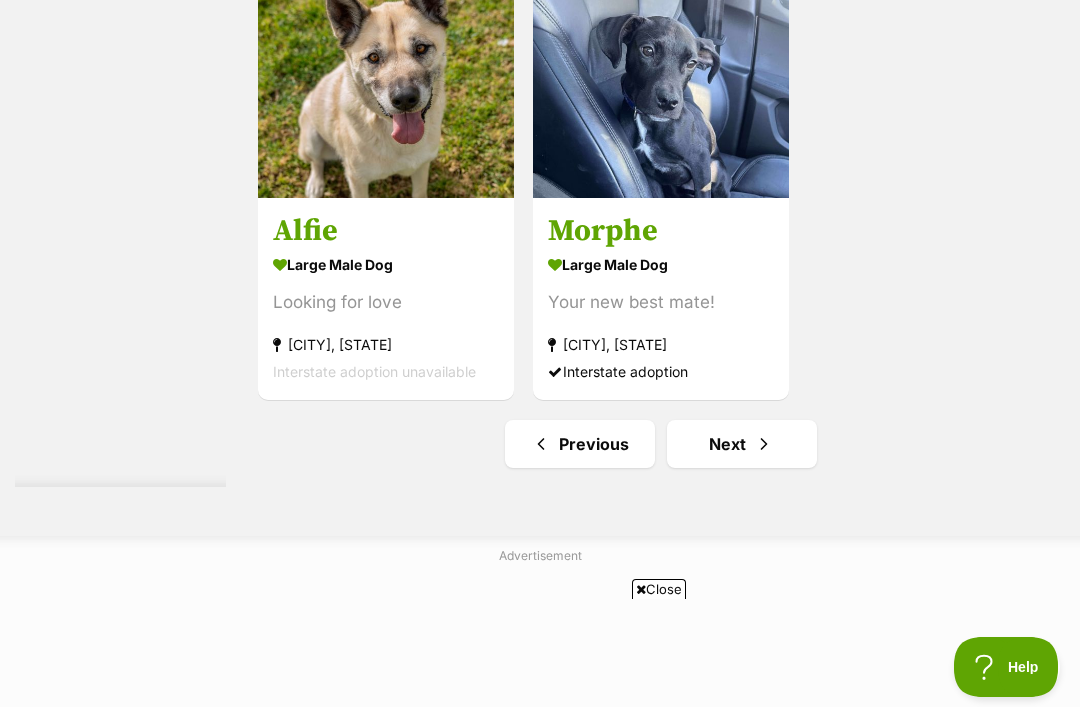 click at bounding box center [764, 444] 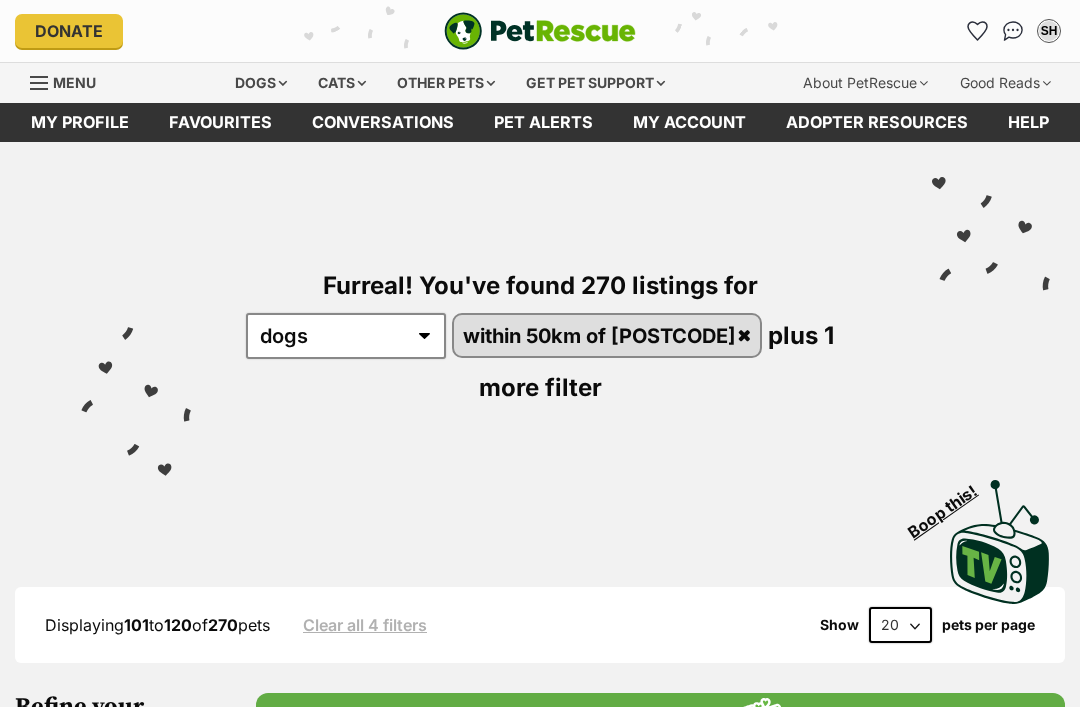 scroll, scrollTop: 0, scrollLeft: 0, axis: both 